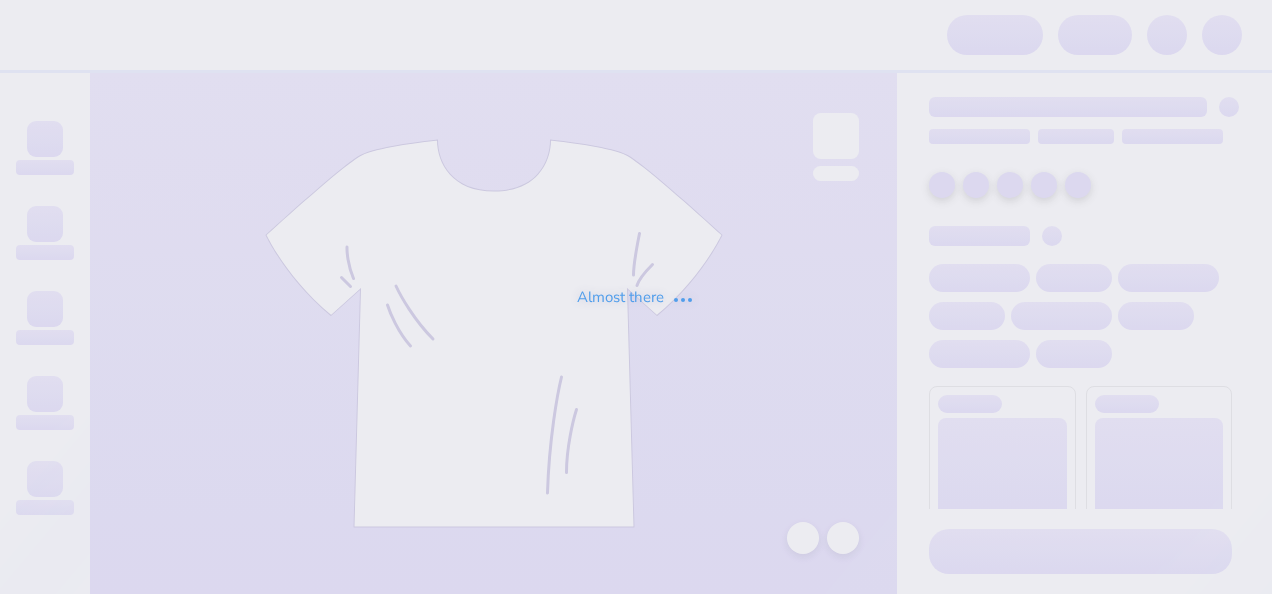 scroll, scrollTop: 0, scrollLeft: 0, axis: both 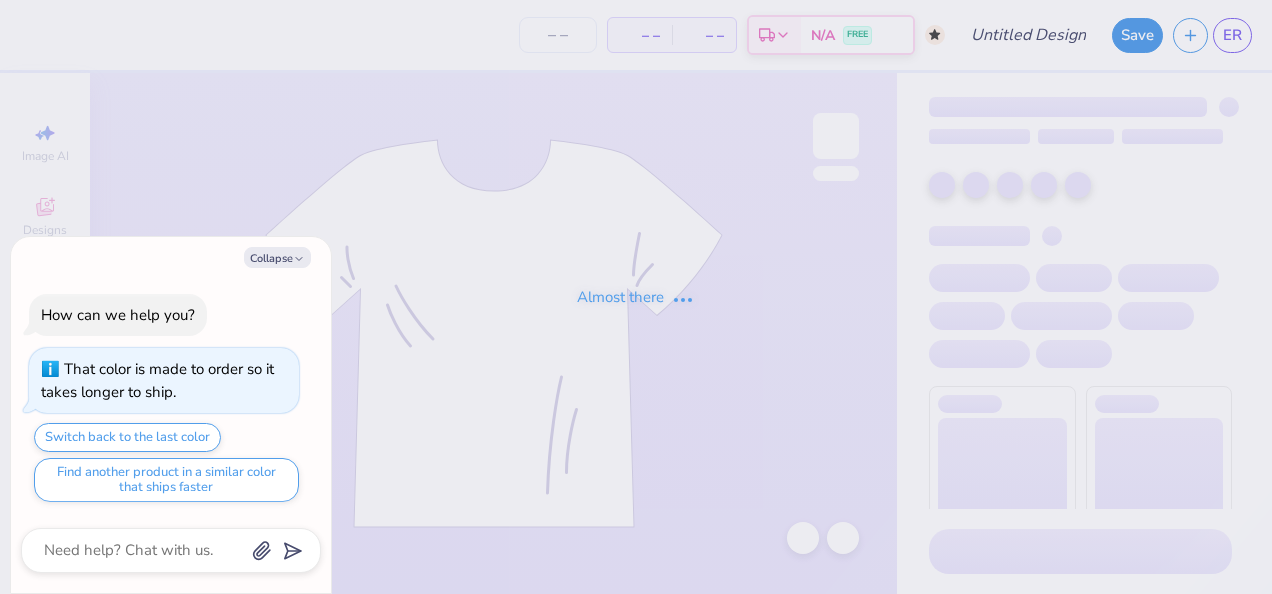 click on "Almost there" at bounding box center [636, 297] 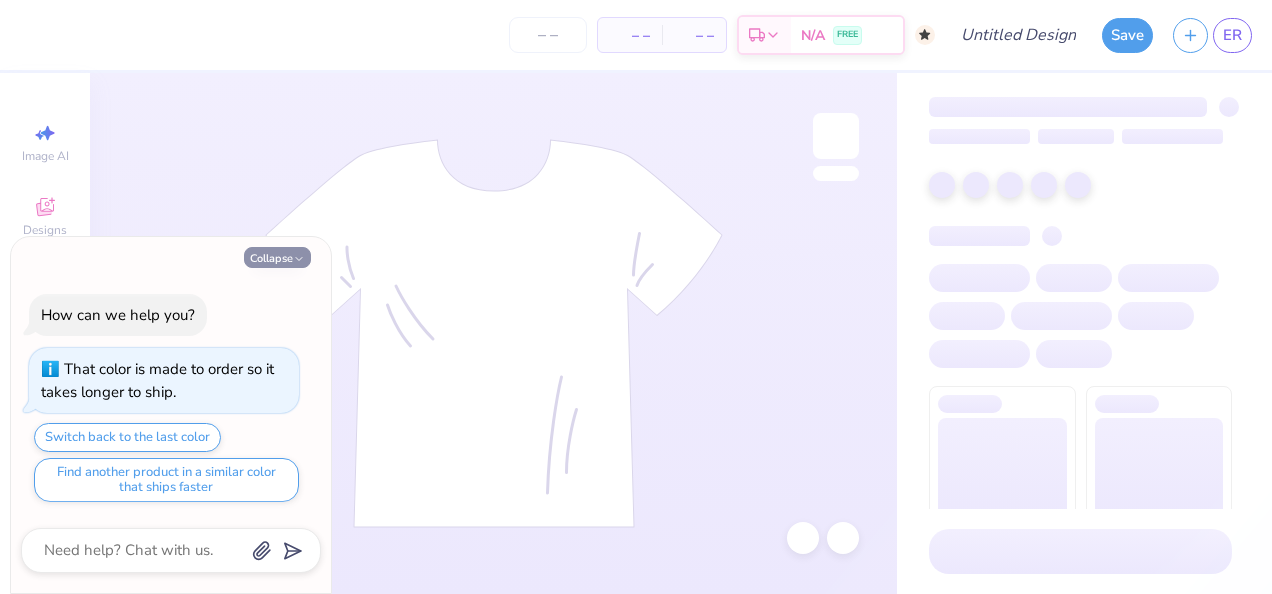 click on "Collapse" at bounding box center (277, 257) 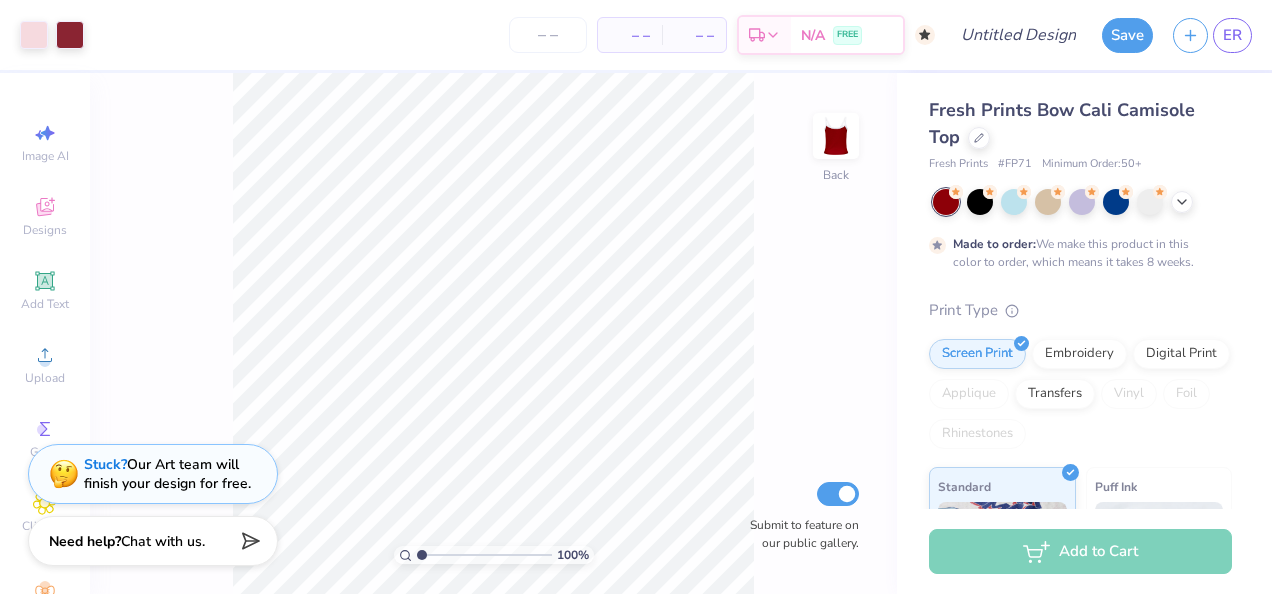 type on "x" 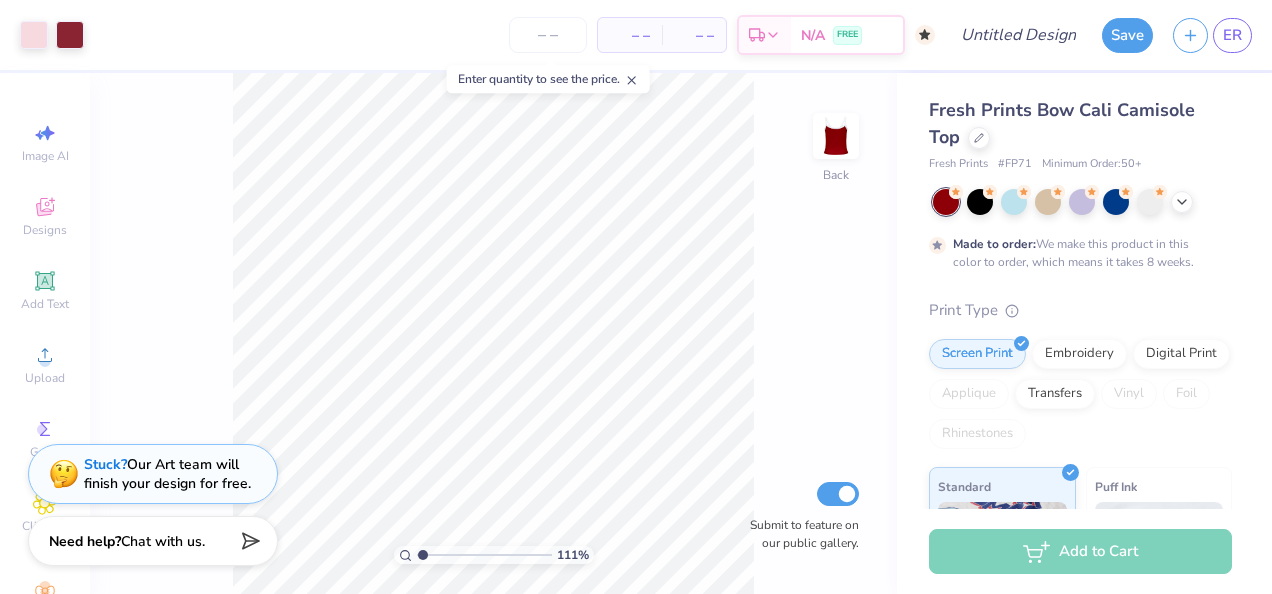type on "1.11041273602796" 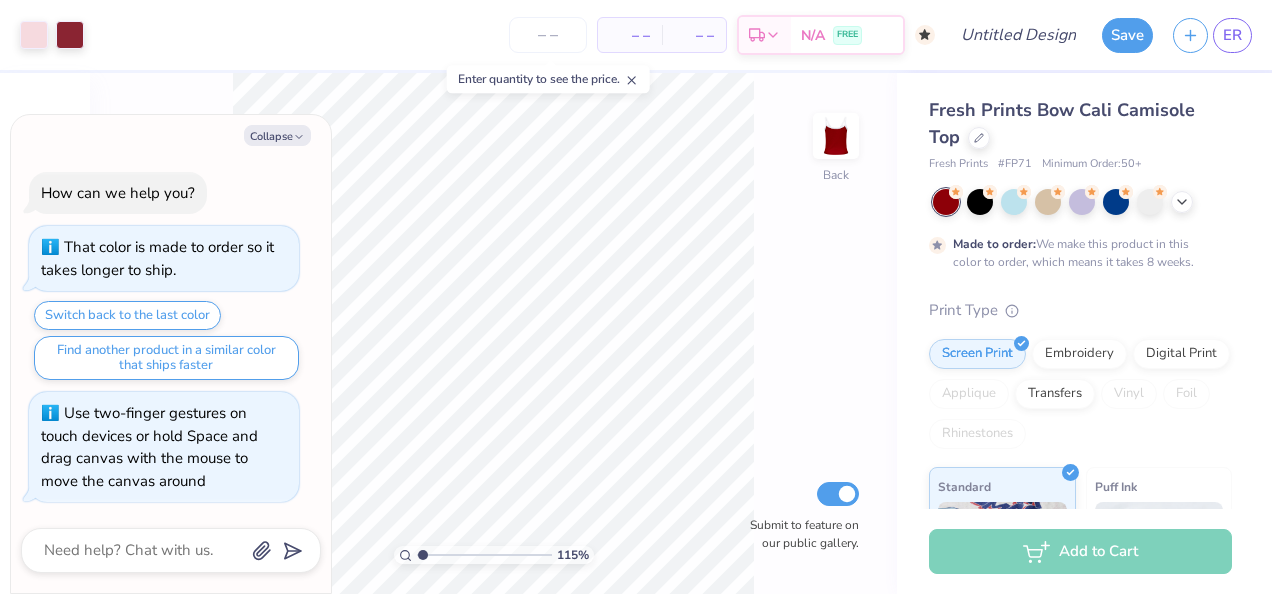 type on "x" 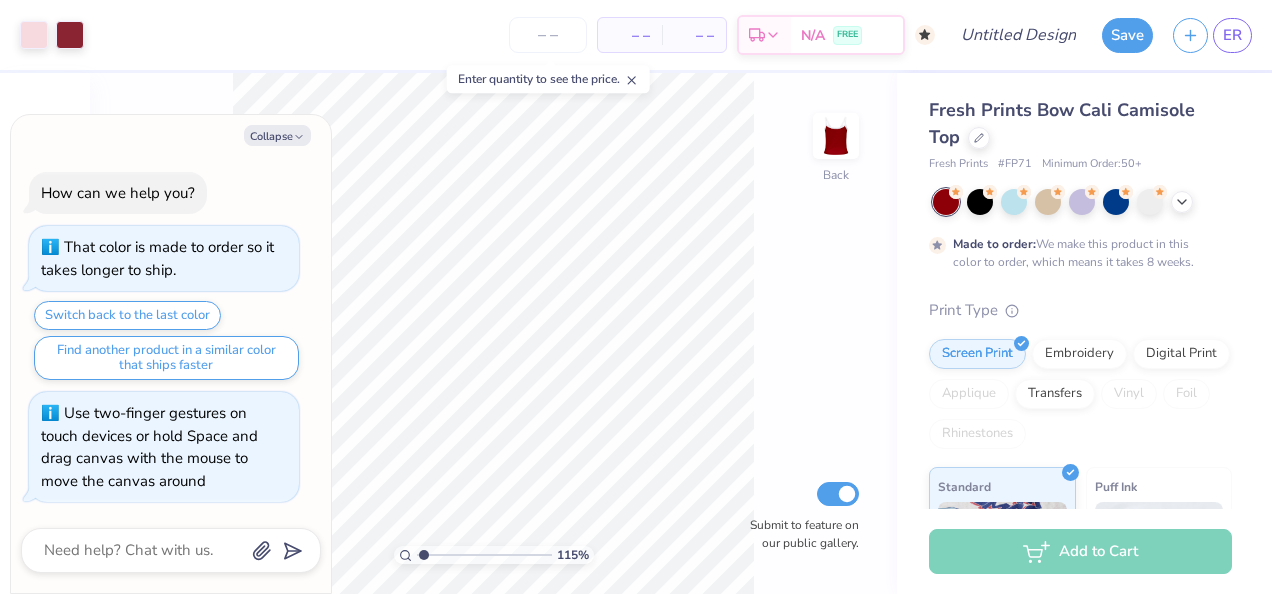 type on "x" 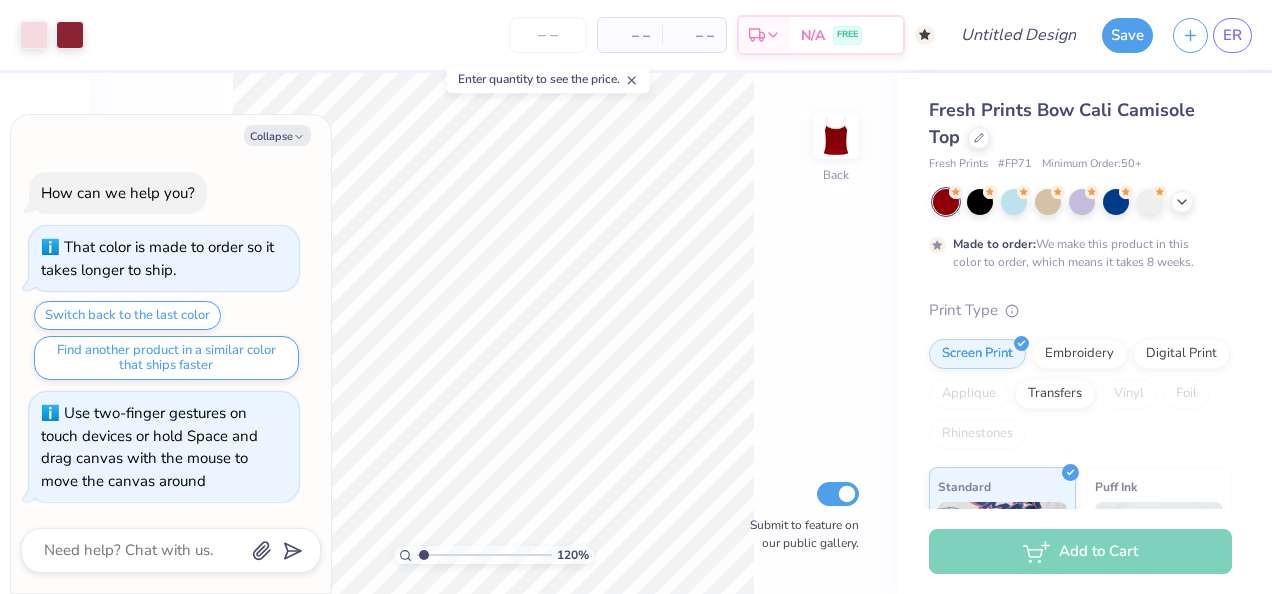 type on "x" 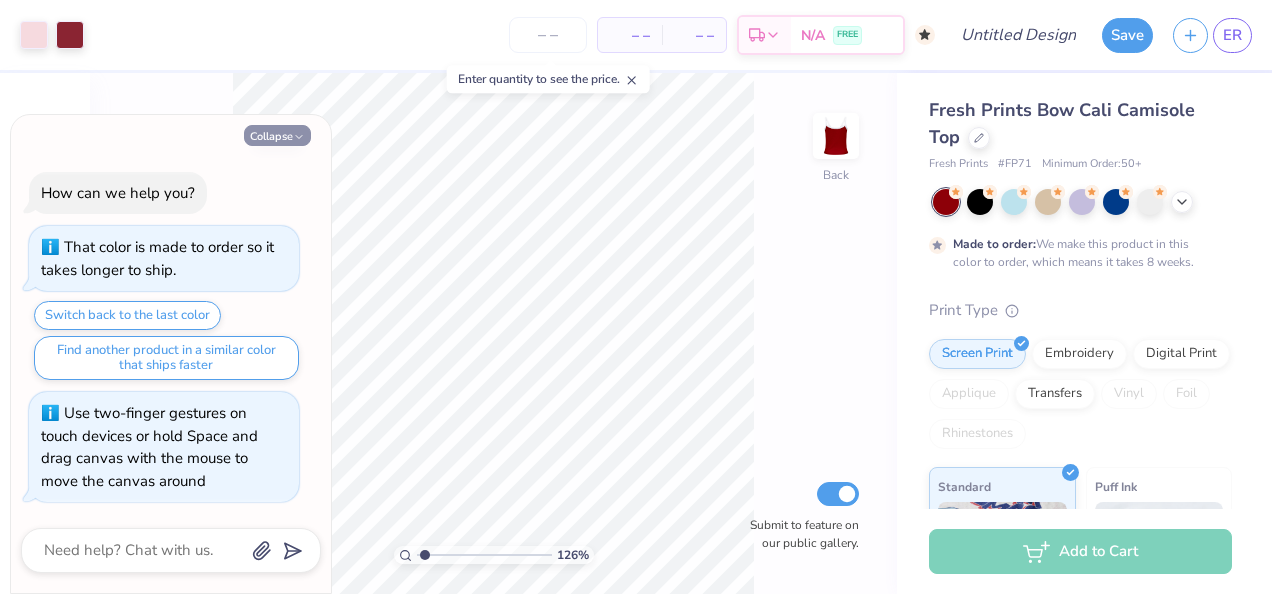 click on "Collapse" at bounding box center (277, 135) 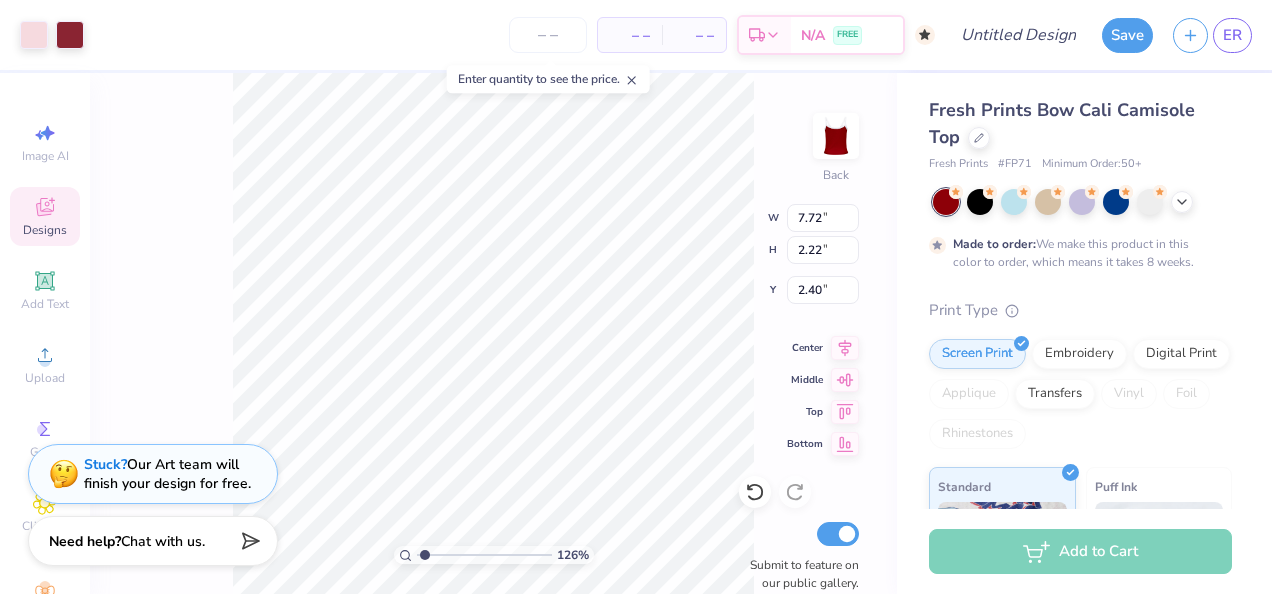 type on "1.26184790585578" 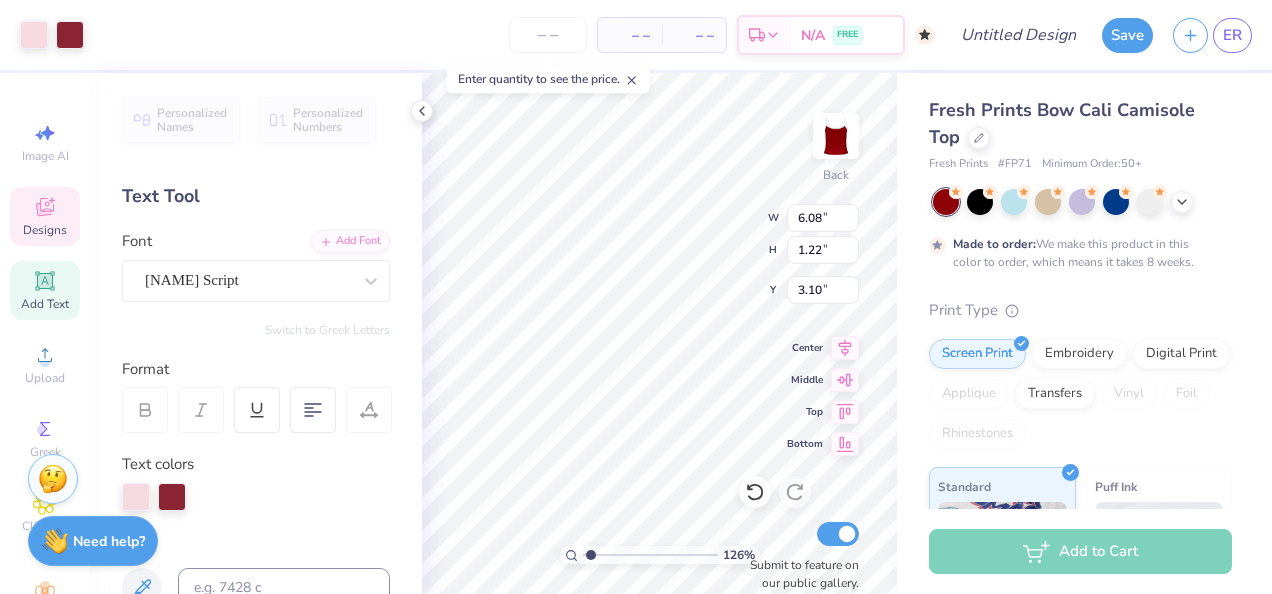 scroll, scrollTop: 16, scrollLeft: 2, axis: both 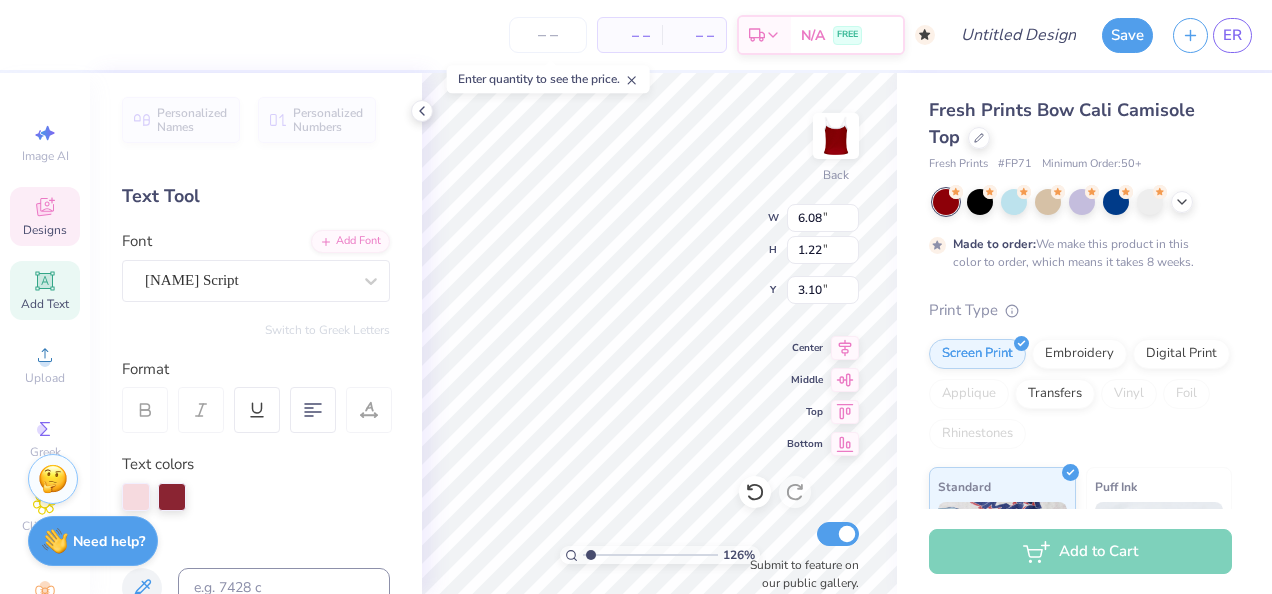 type on "1.26184790585578" 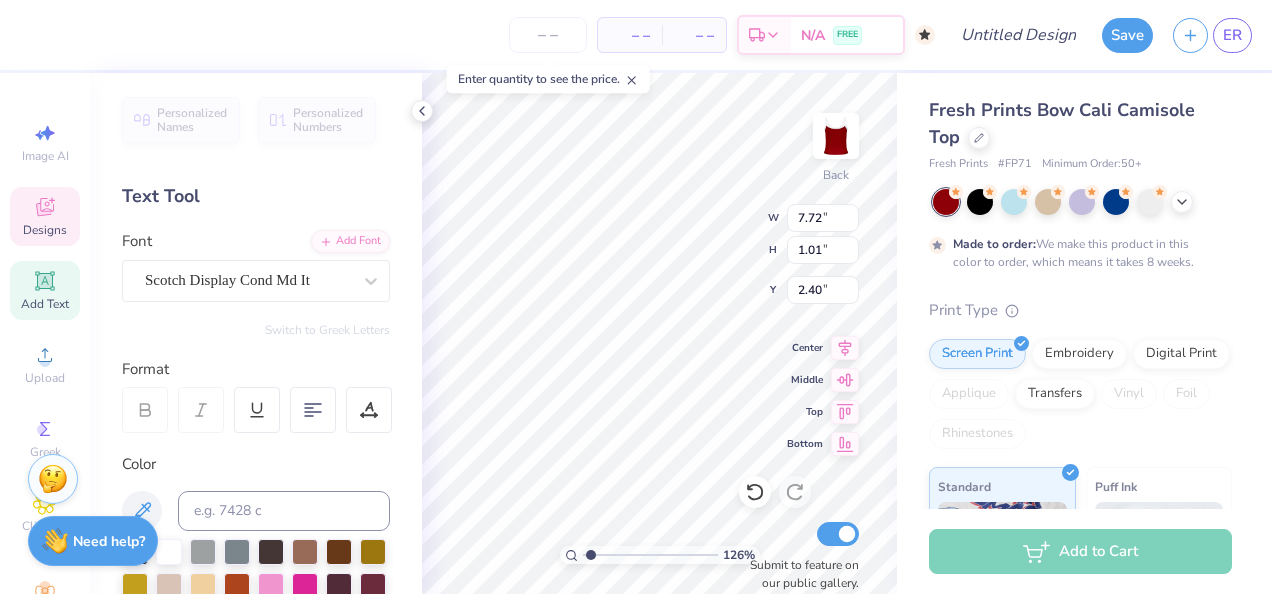 scroll, scrollTop: 16, scrollLeft: 2, axis: both 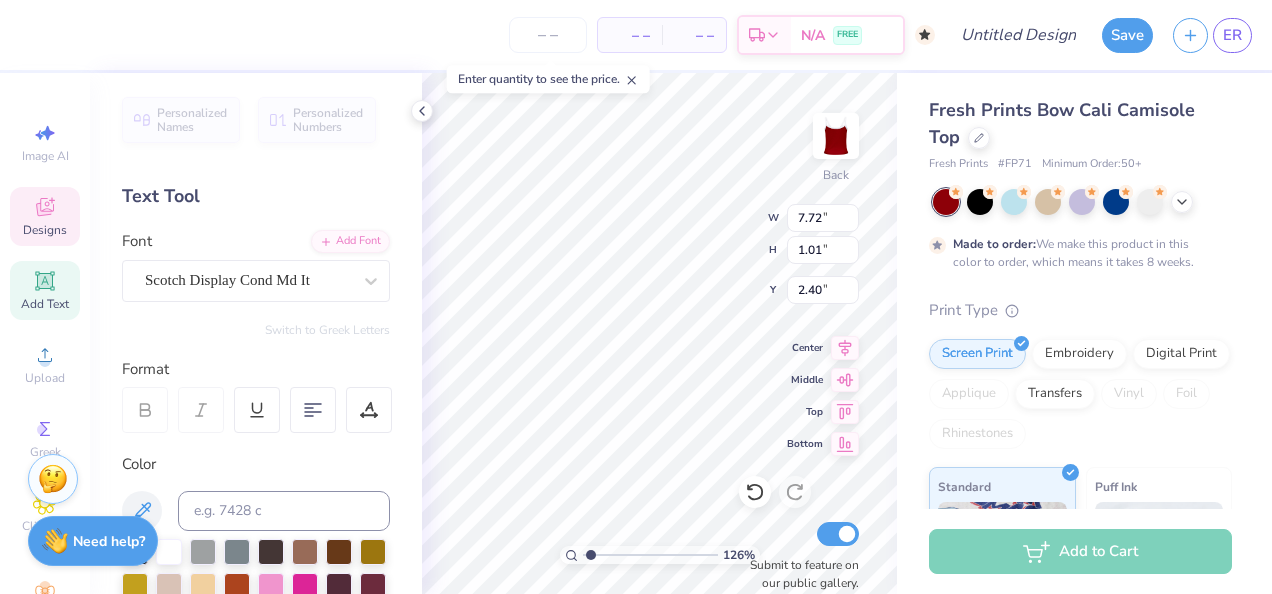 type on "PI" 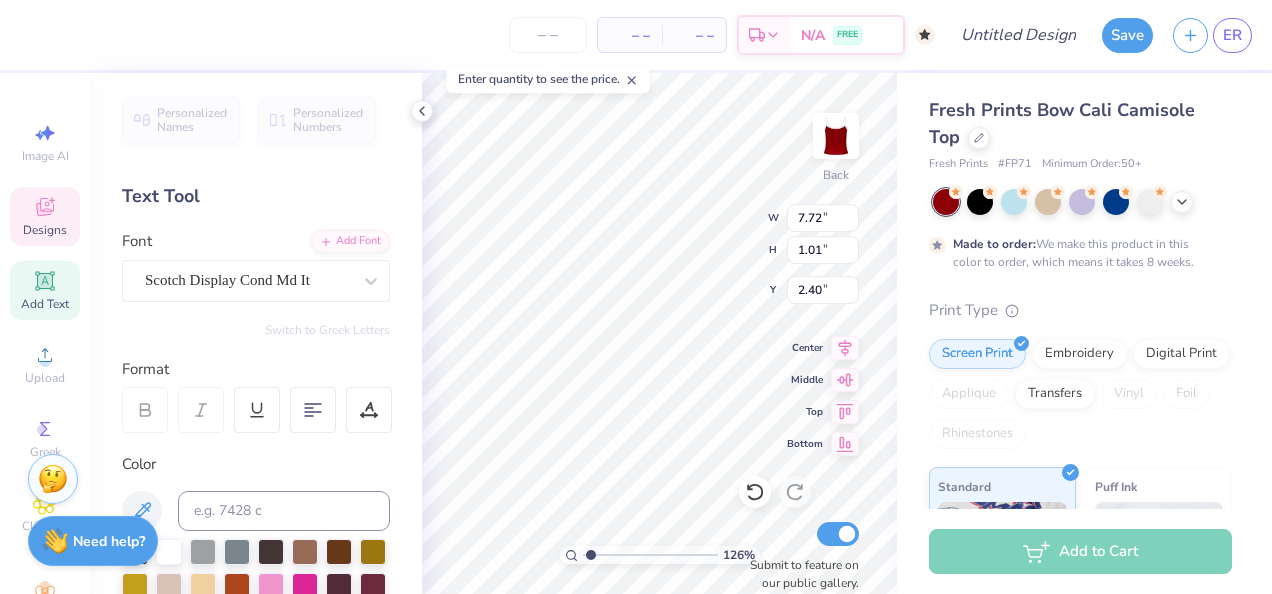 type on "1.26184790585578" 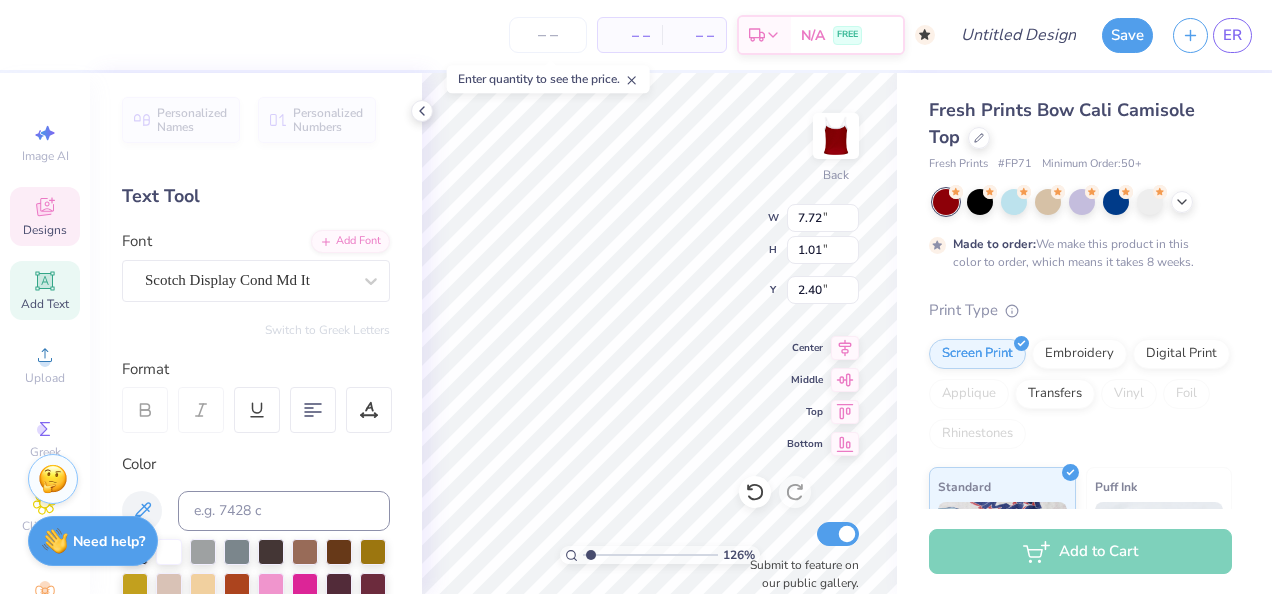 type on "P" 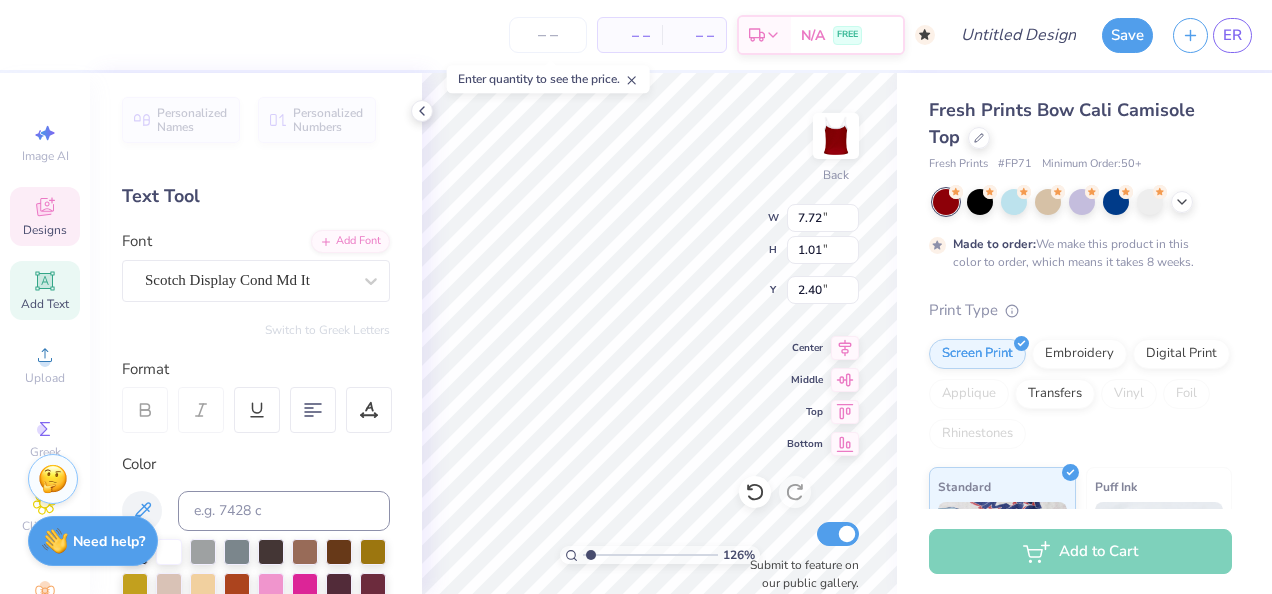 type 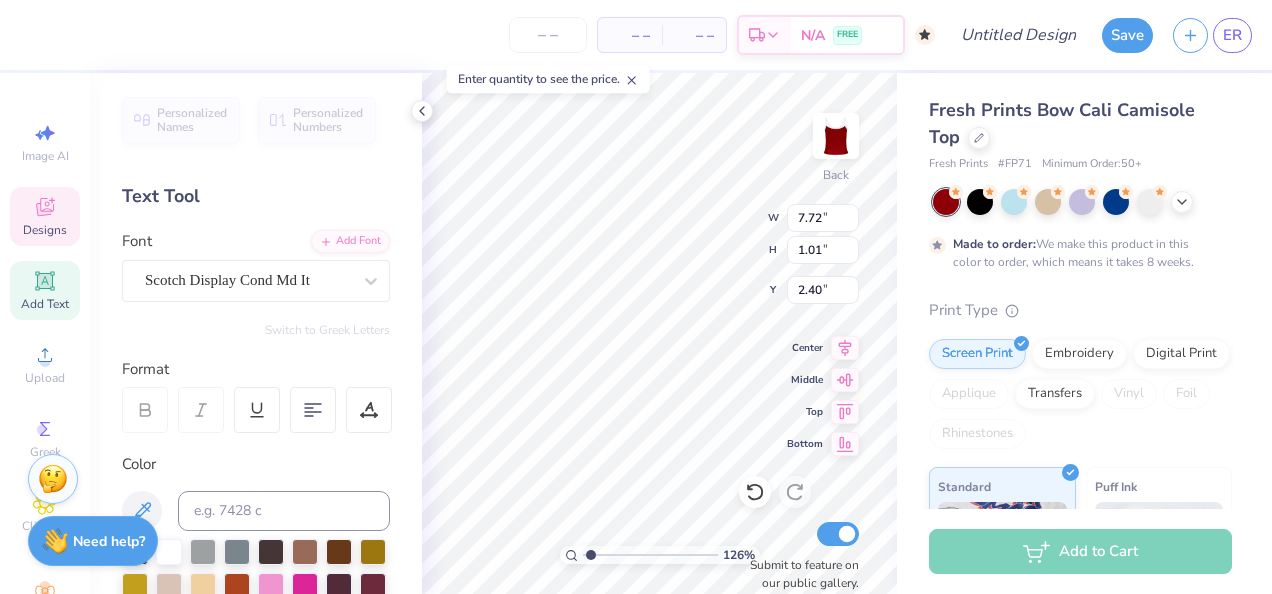 type on "1.26184790585578" 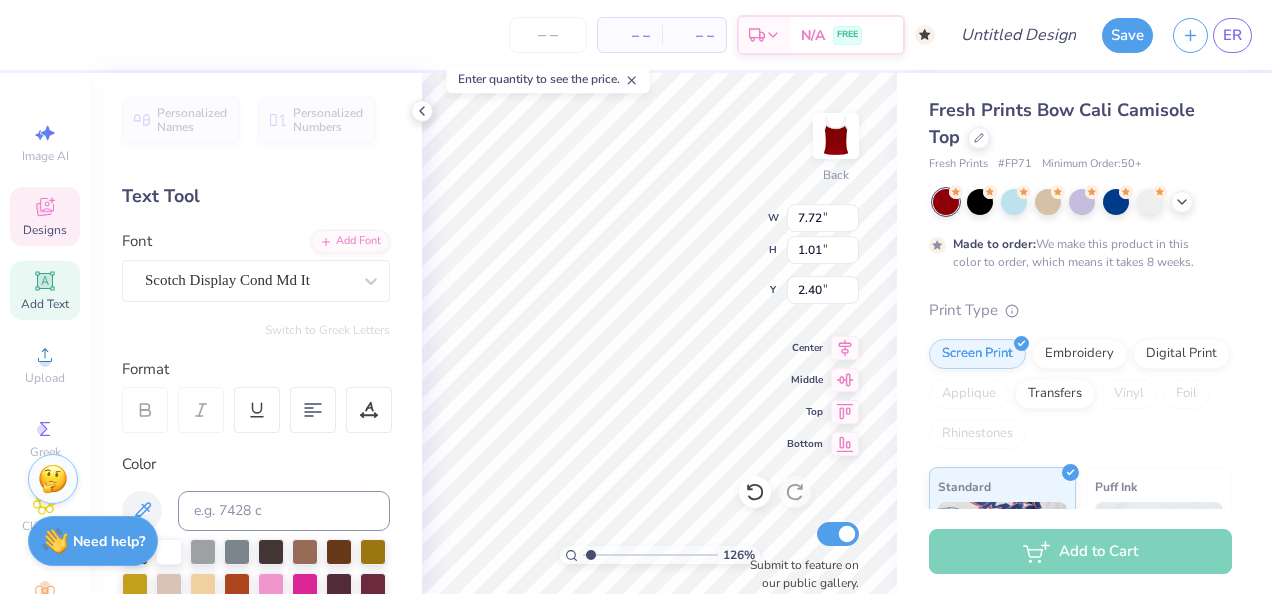 type on "Sigma S" 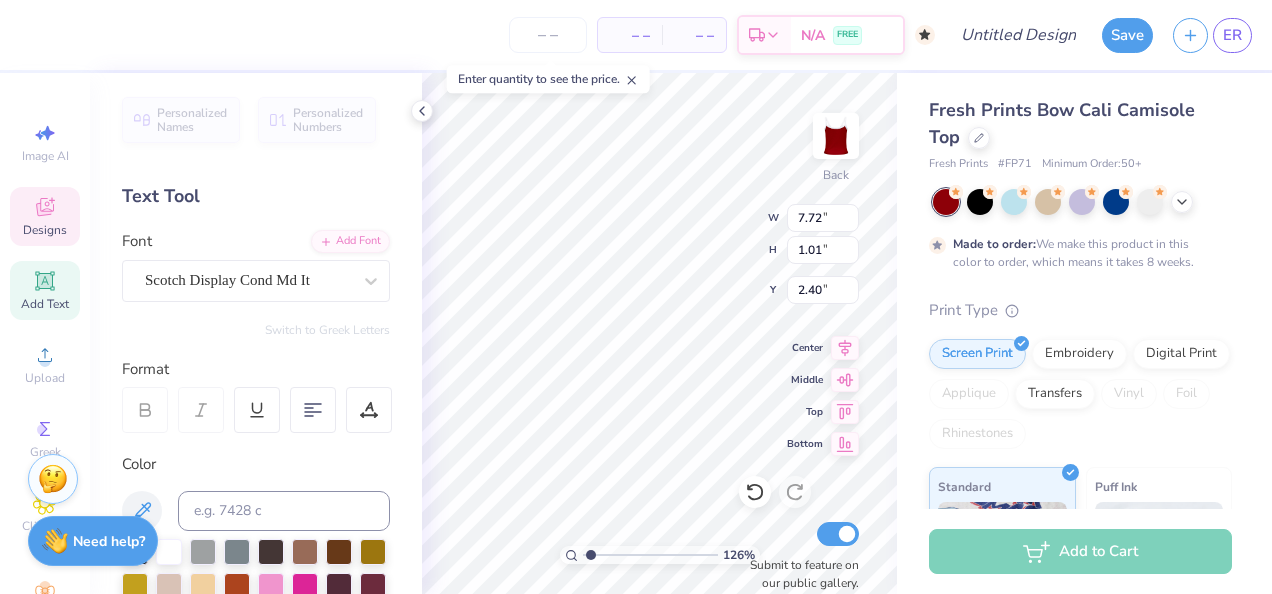 type on "1.26184790585578" 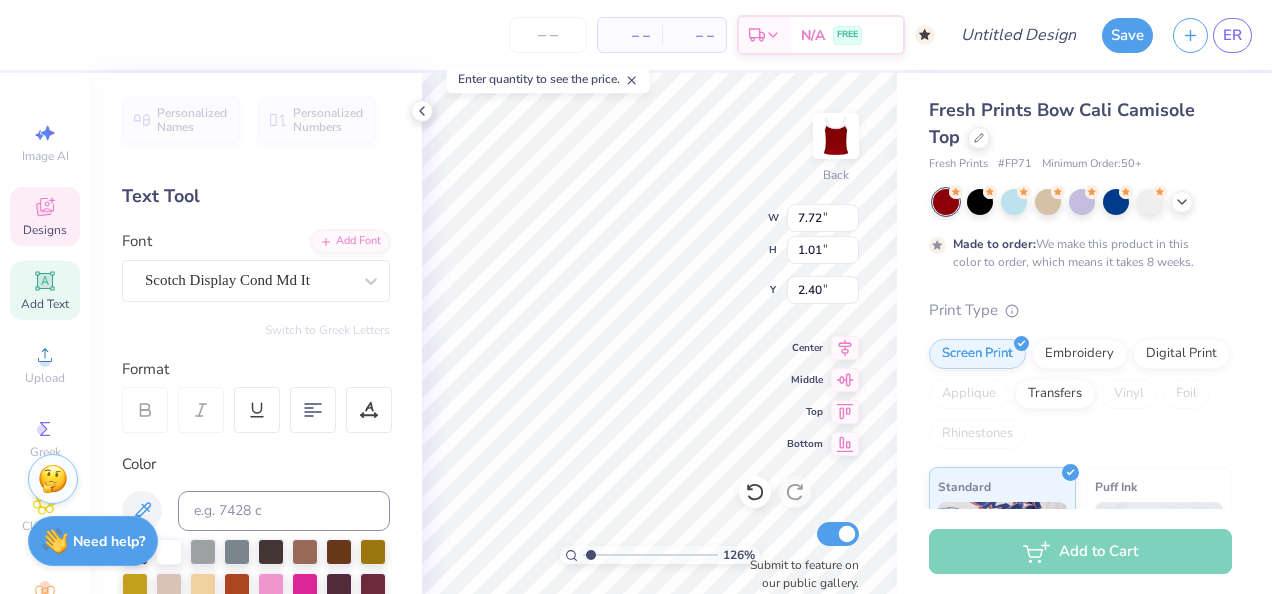 type on "1.26184790585578" 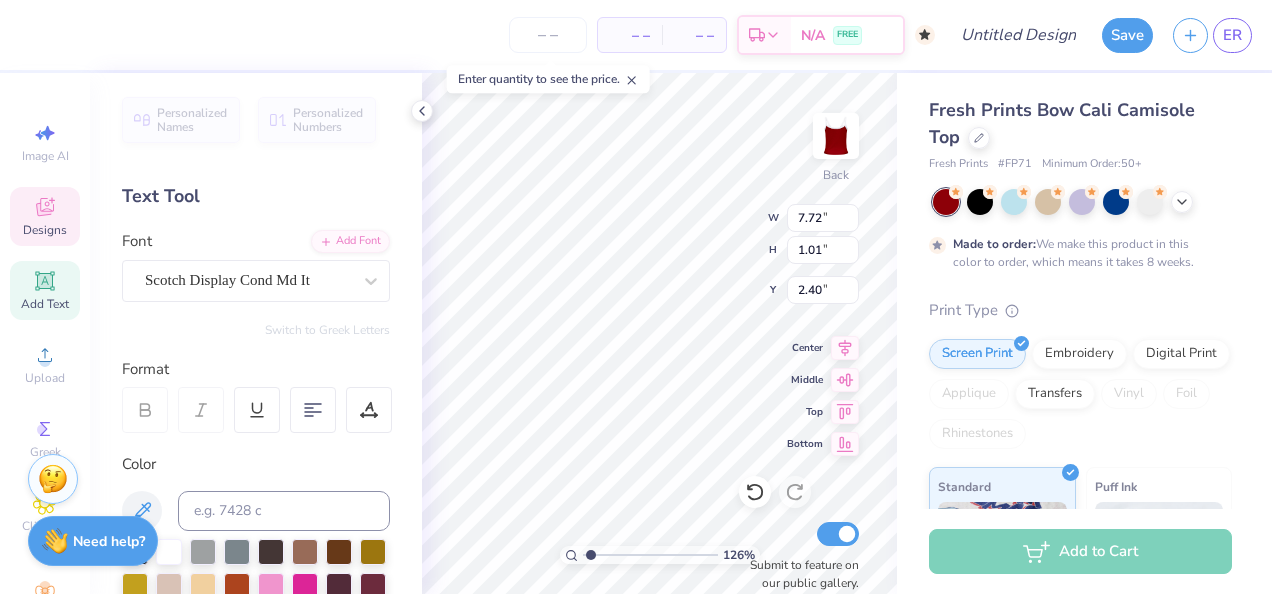 type on "1.26184790585578" 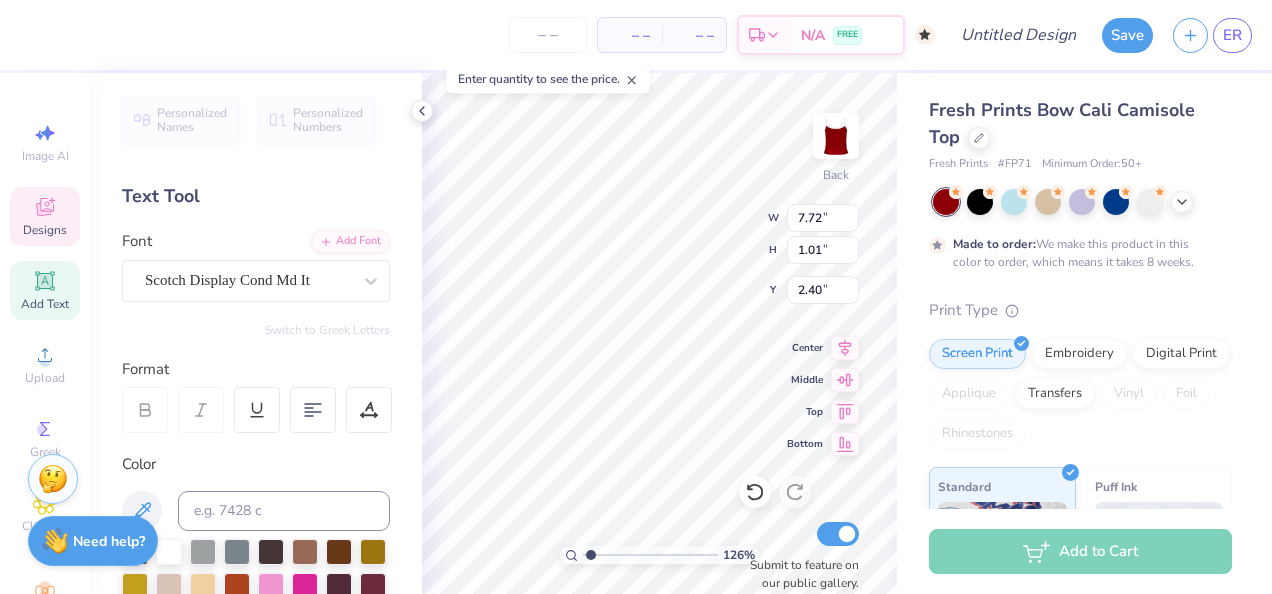 type on "Sigma Sigma Rho" 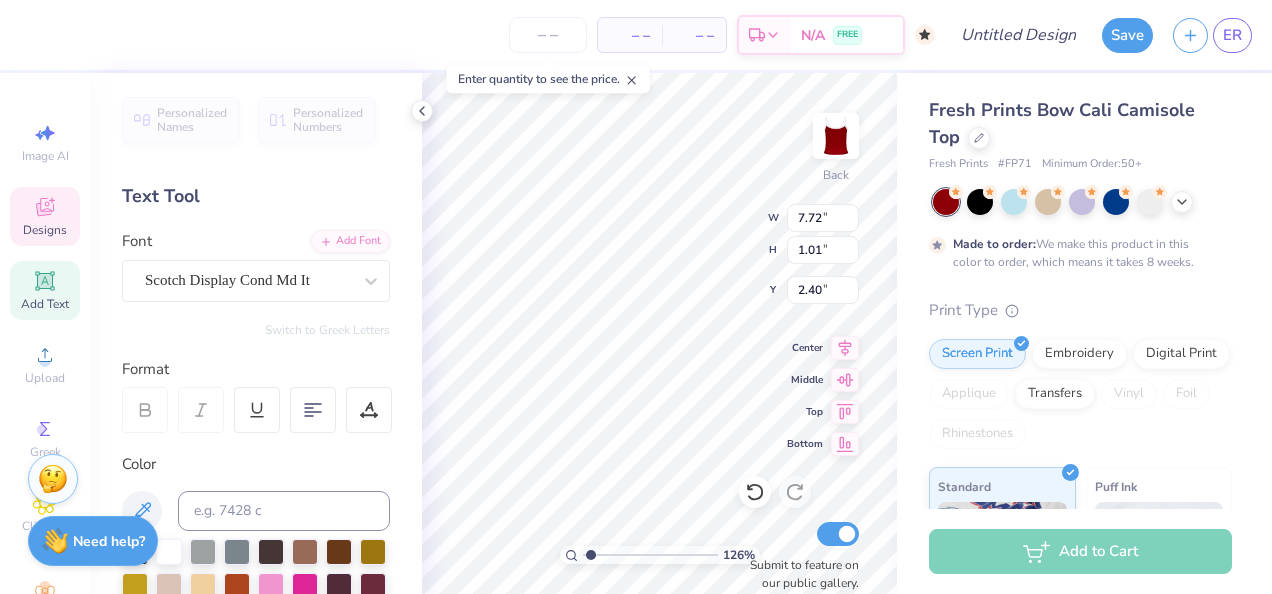 type on "6.08" 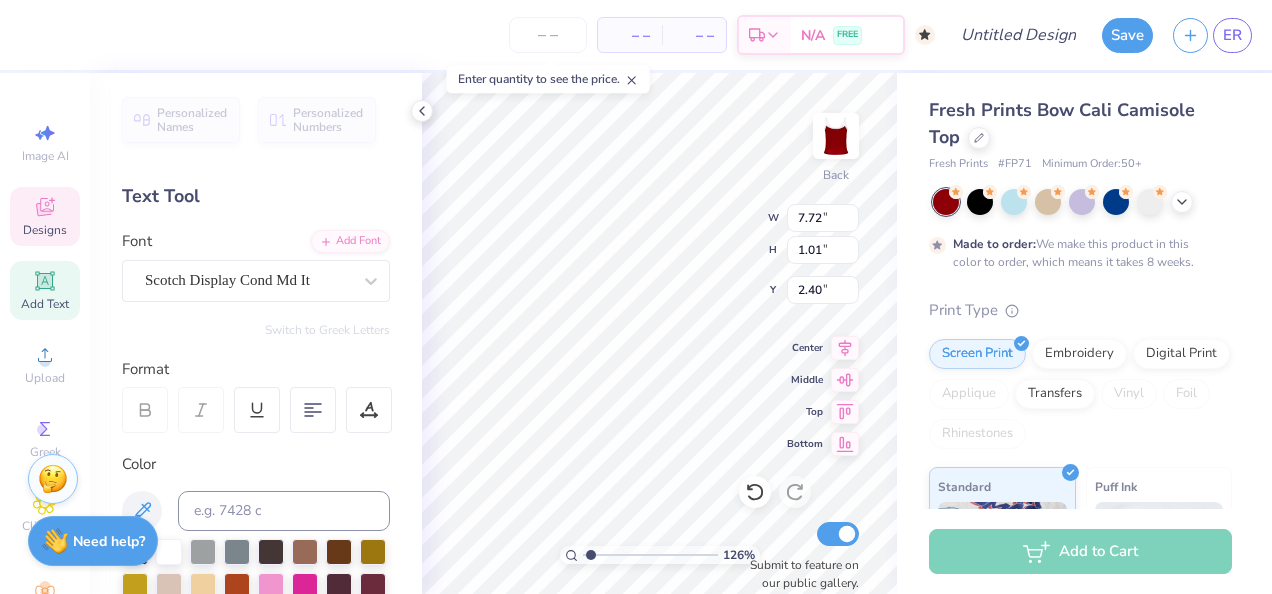 type on "3.10" 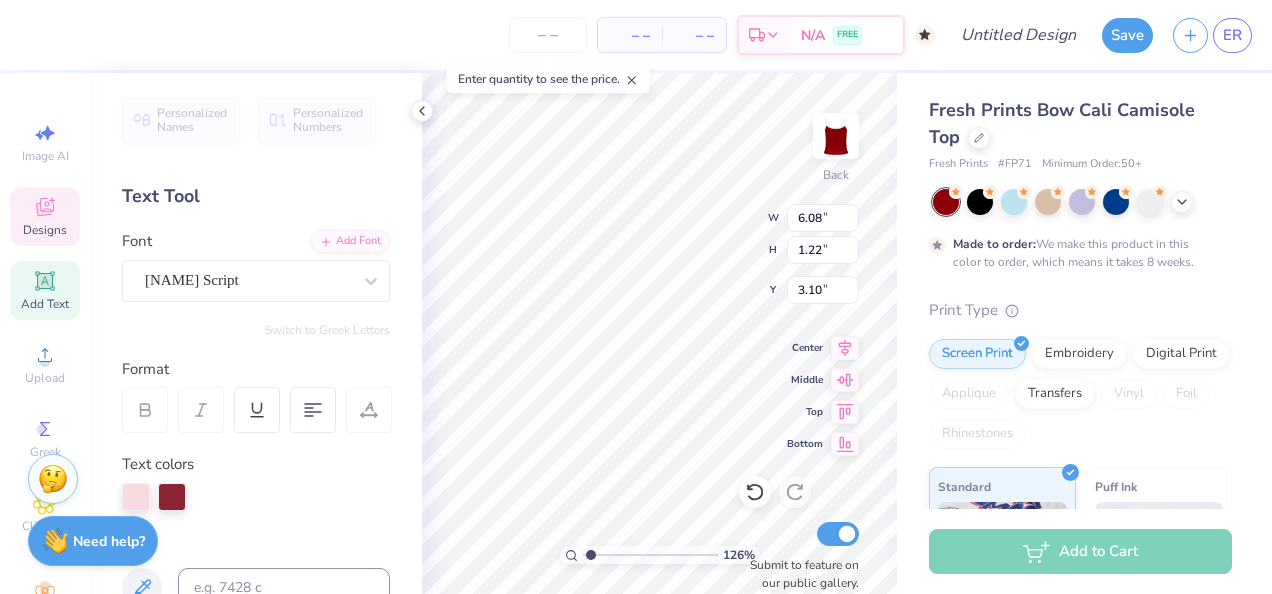 scroll, scrollTop: 16, scrollLeft: 2, axis: both 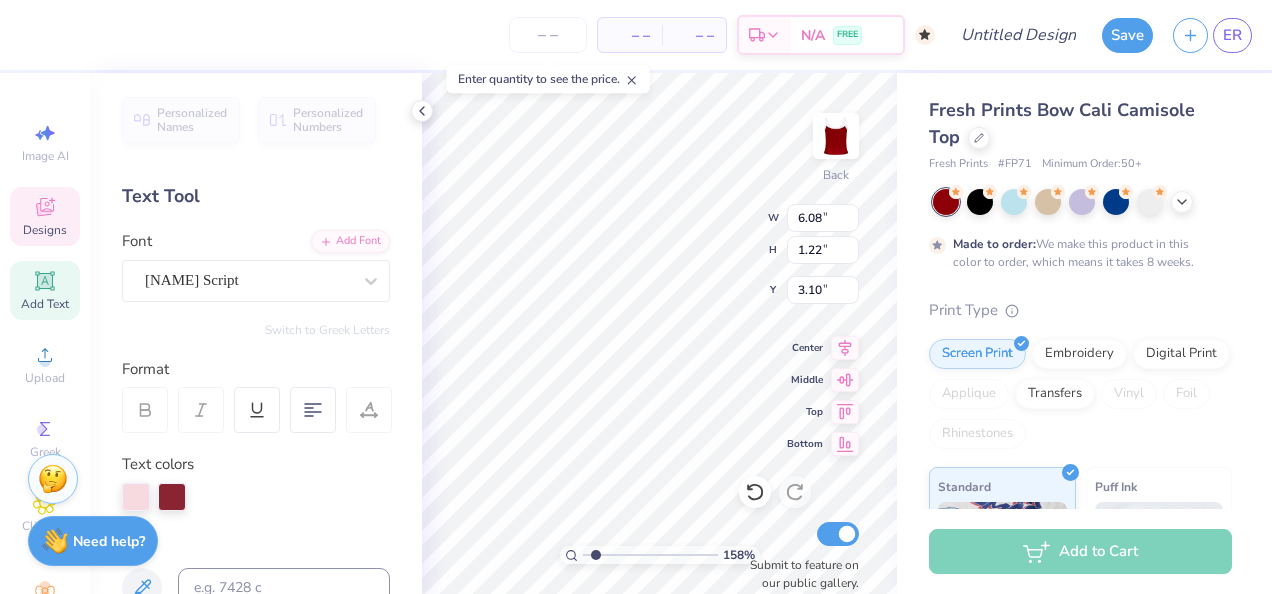type on "1.57778809047433" 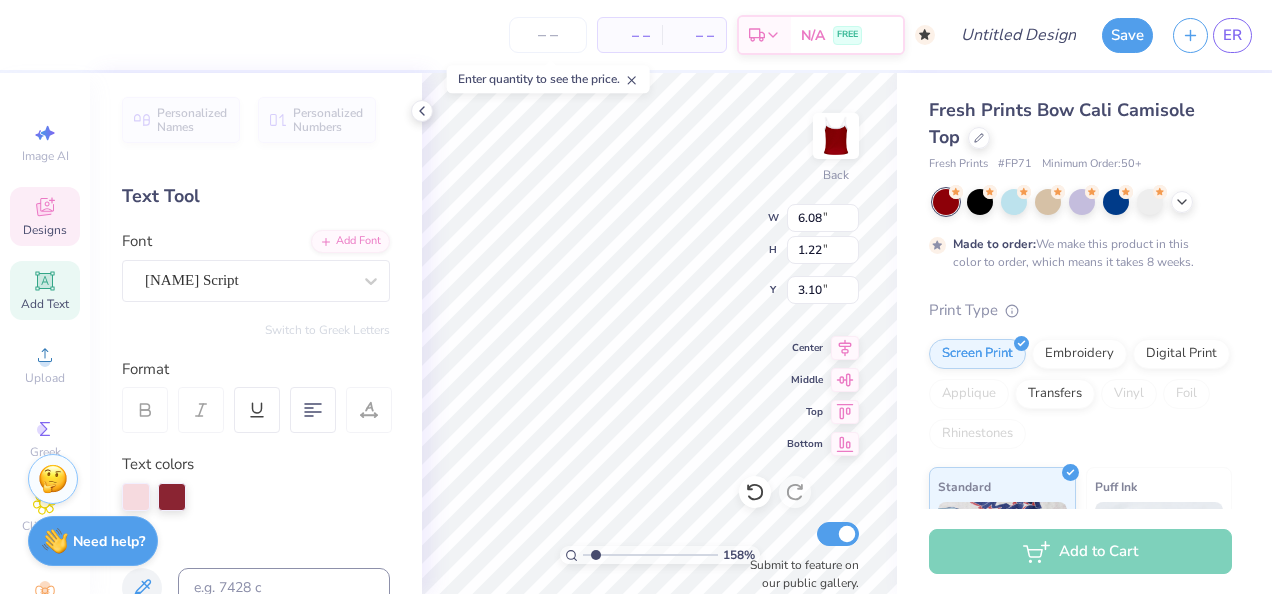 type on "Re > Lead > Achieve" 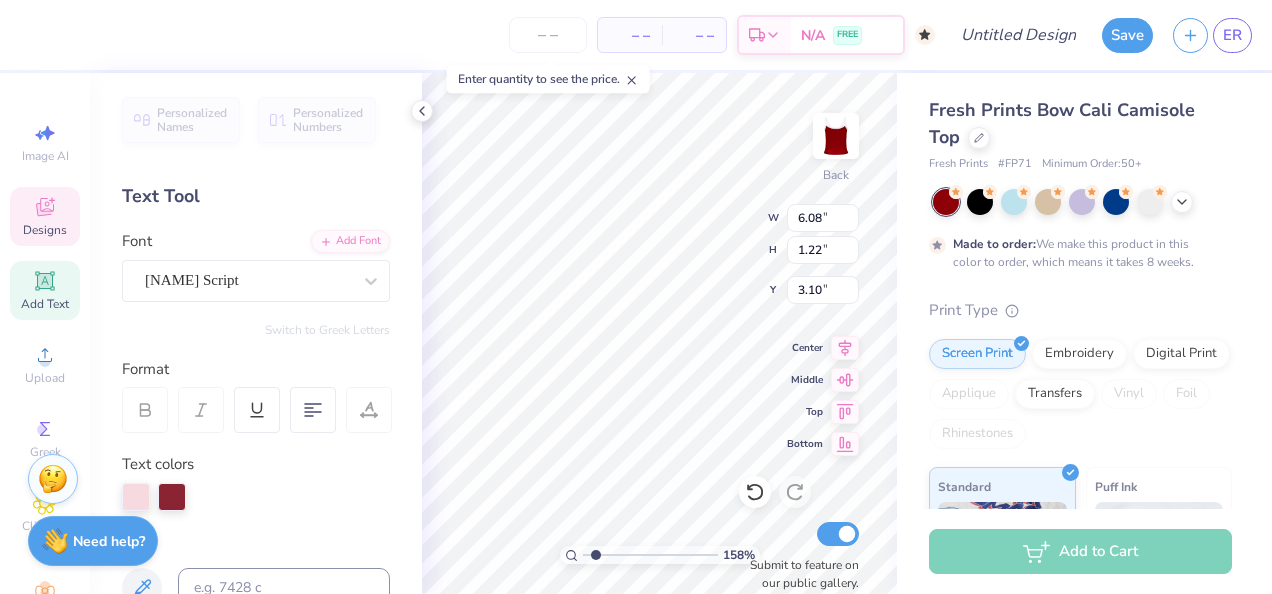 type on "1.57778809047433" 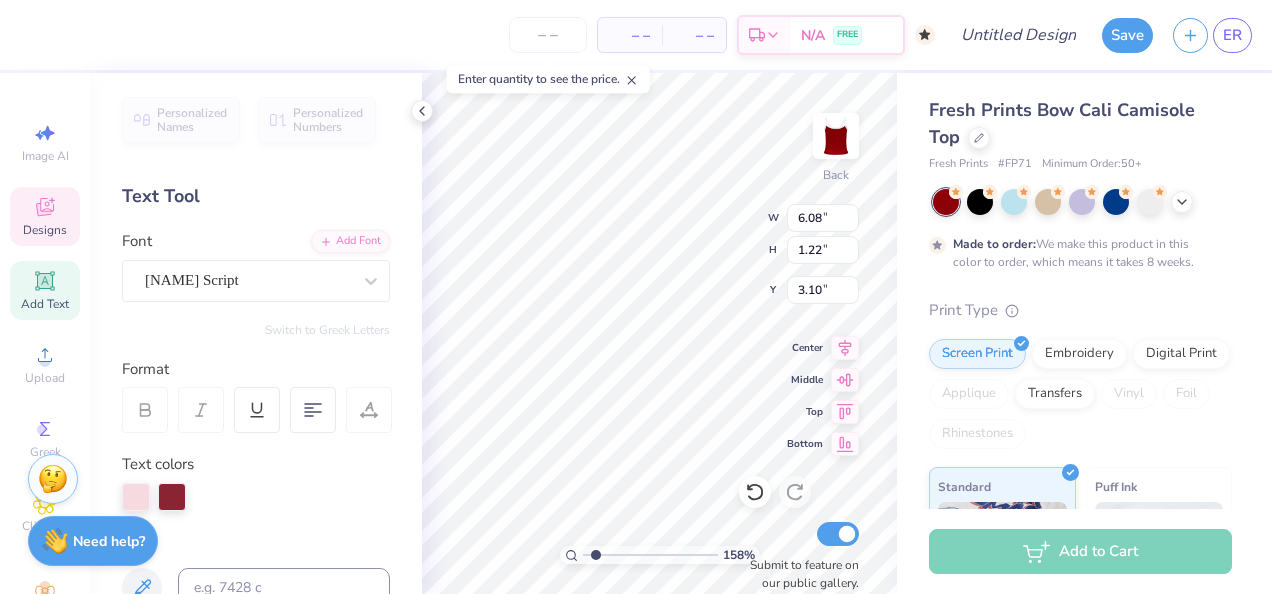 type on "Sisterhood > Socie > Achieve" 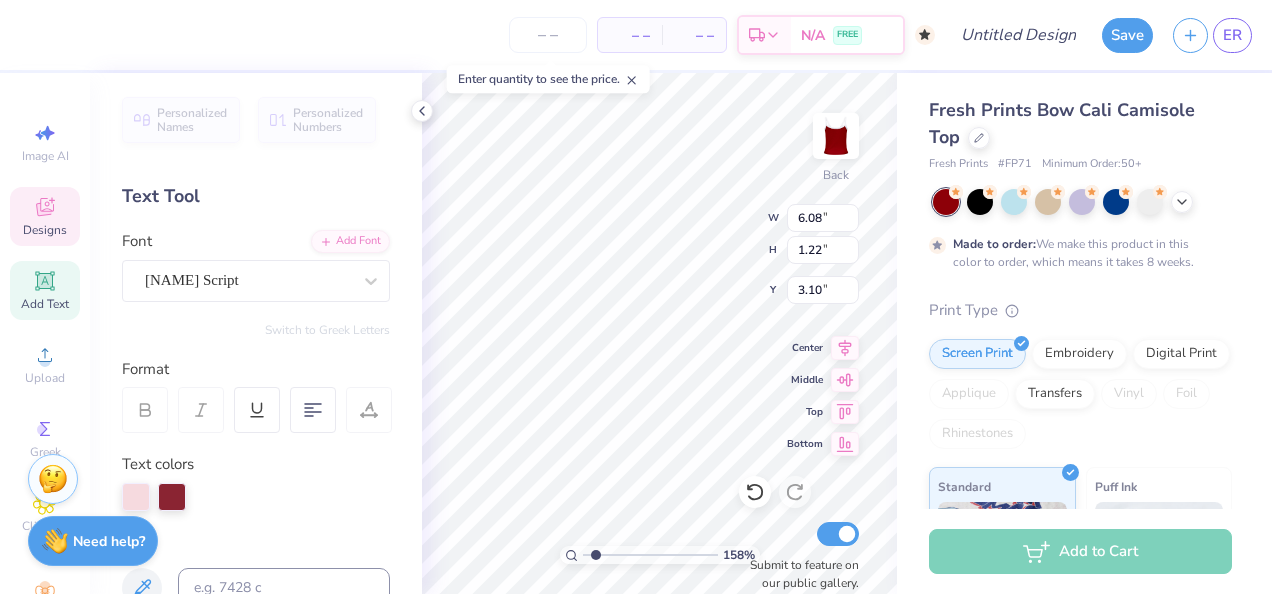 type on "Sisterhood > Society > Achieve" 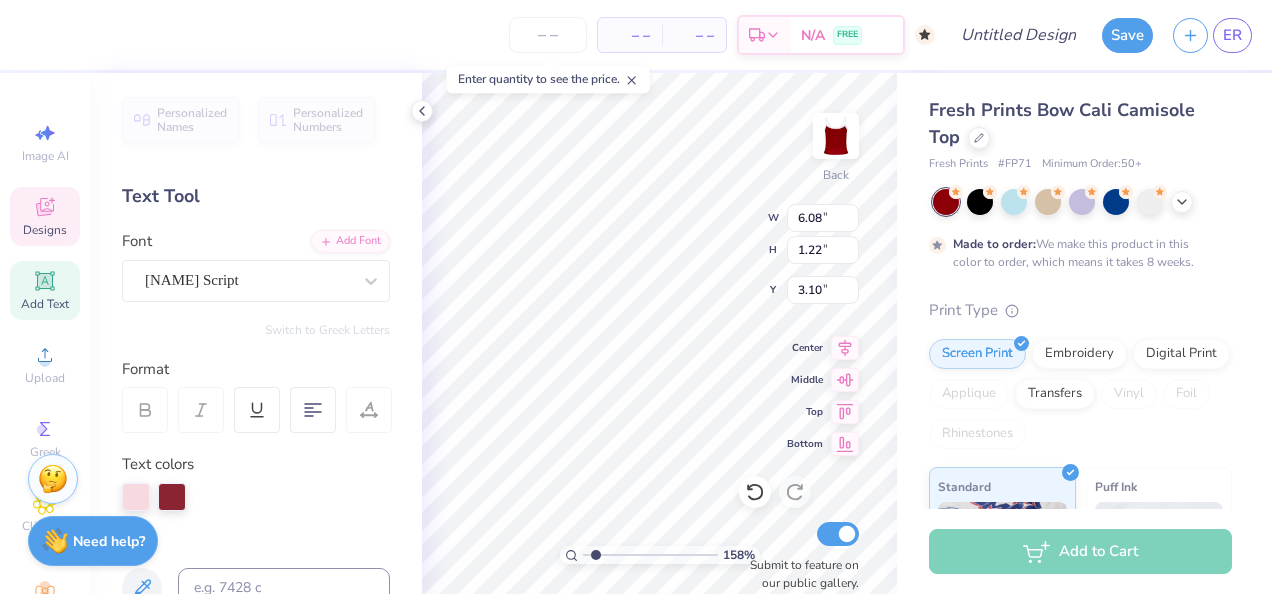 scroll, scrollTop: 16, scrollLeft: 14, axis: both 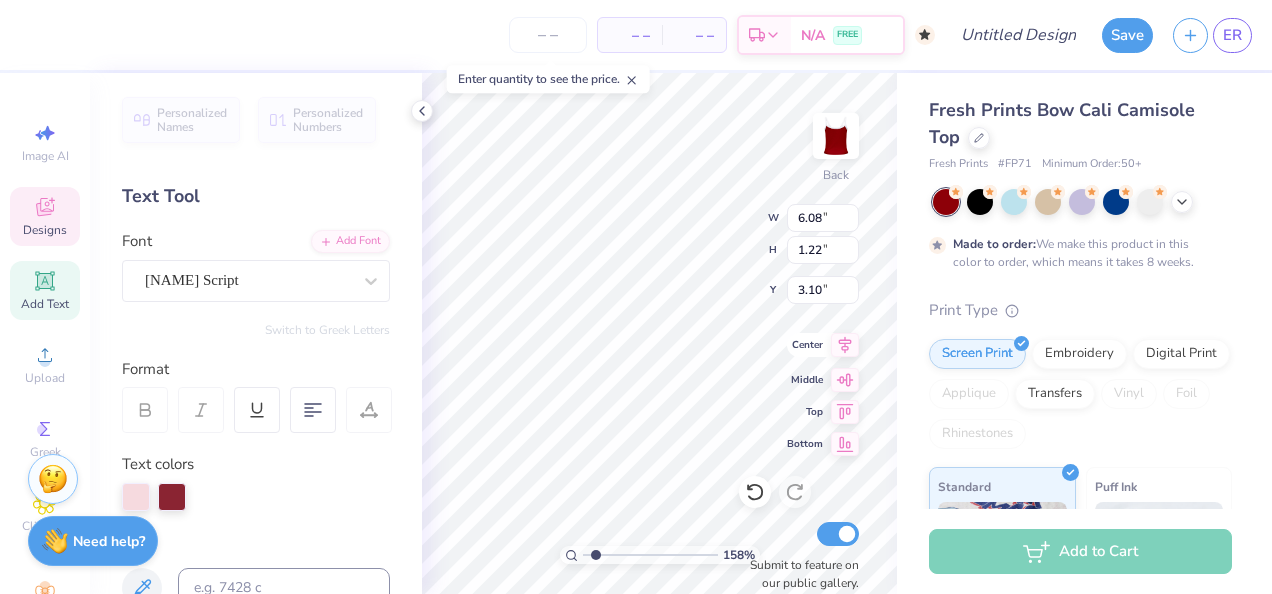 type on "1.57778809047433" 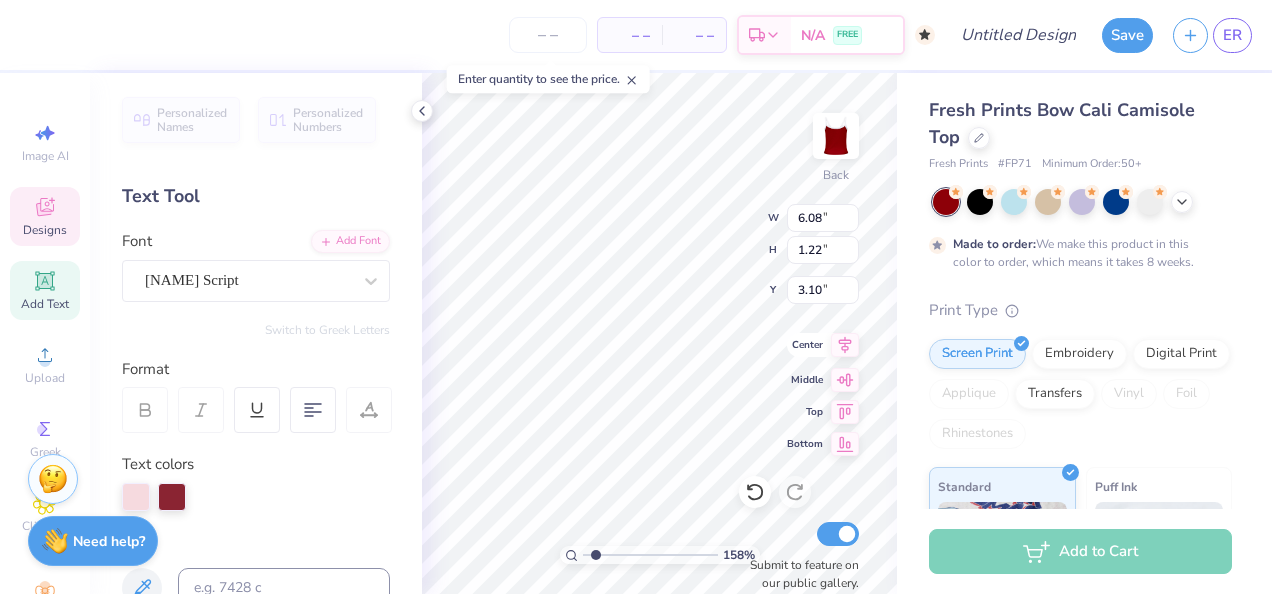 type on "Sisterhood > Society > R" 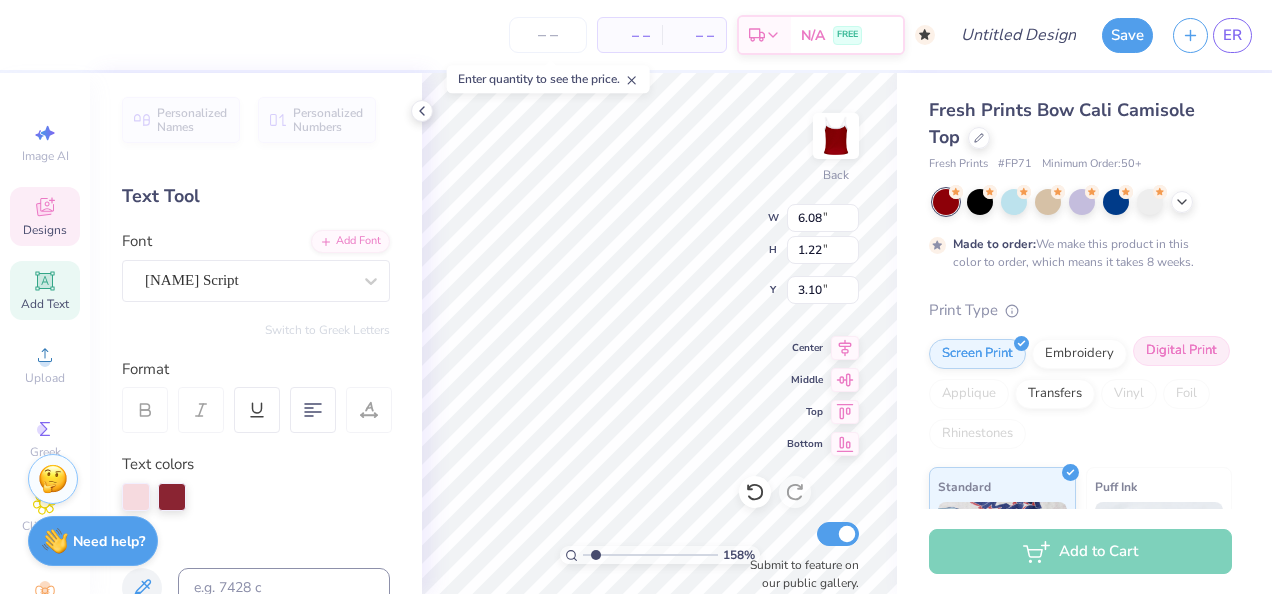 type on "Sisterhood > Society > Remem" 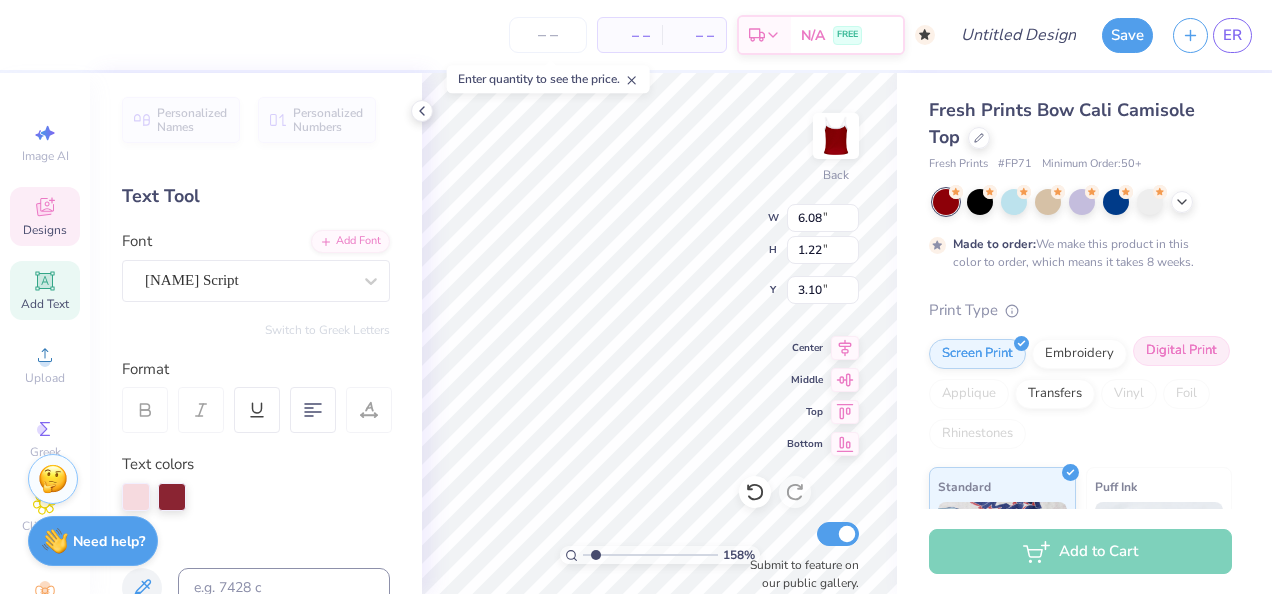 type on "1.57778809047433" 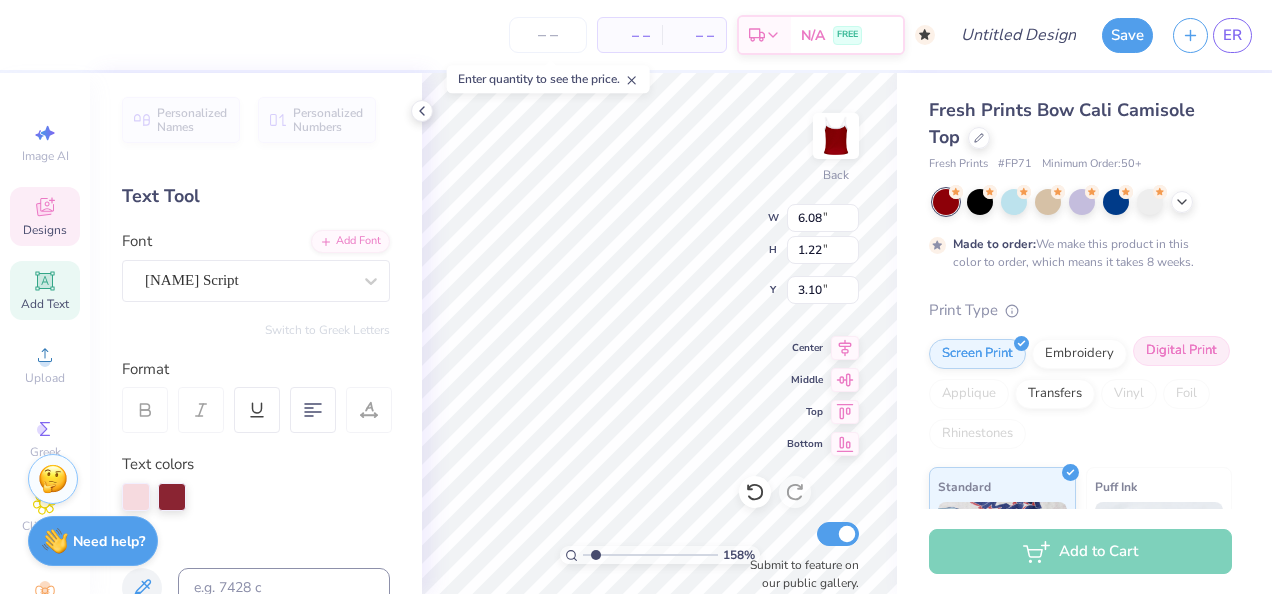 type on "1.57778809047433" 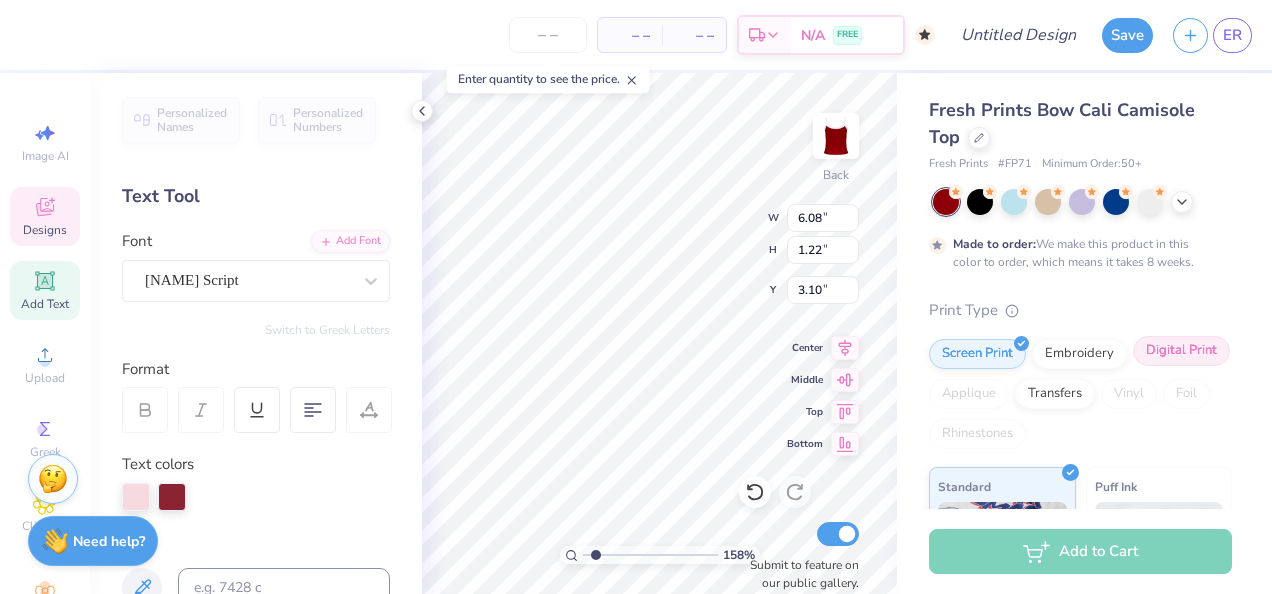 type on "Sisterhood > Society > Rememberan" 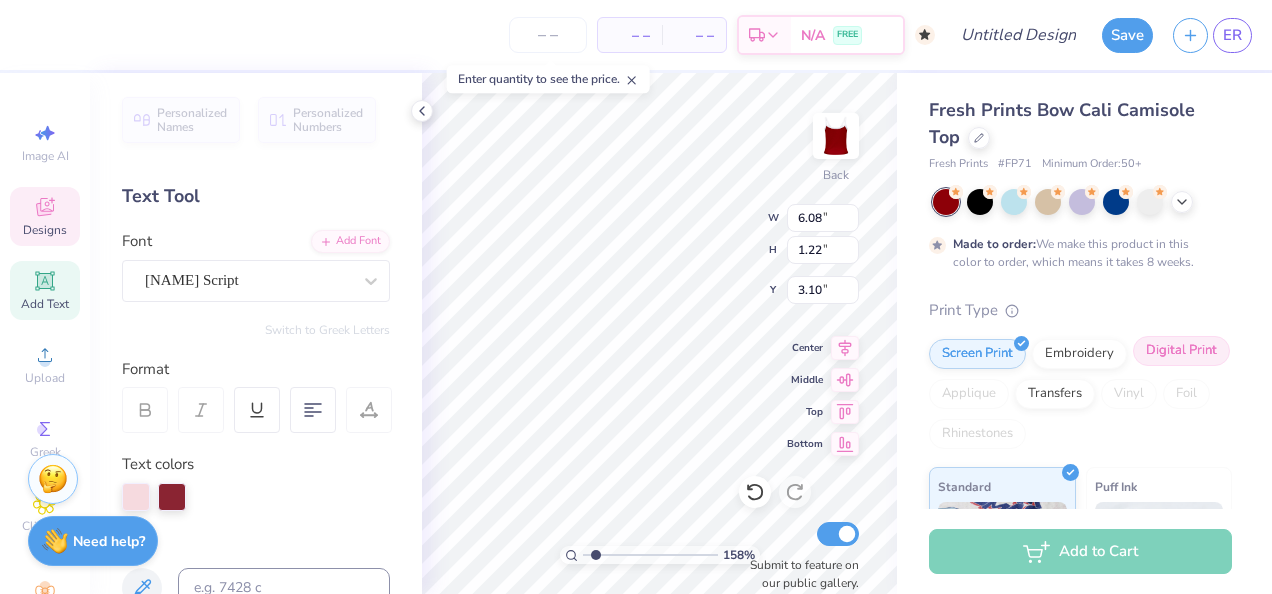 type on "1.57778809047433" 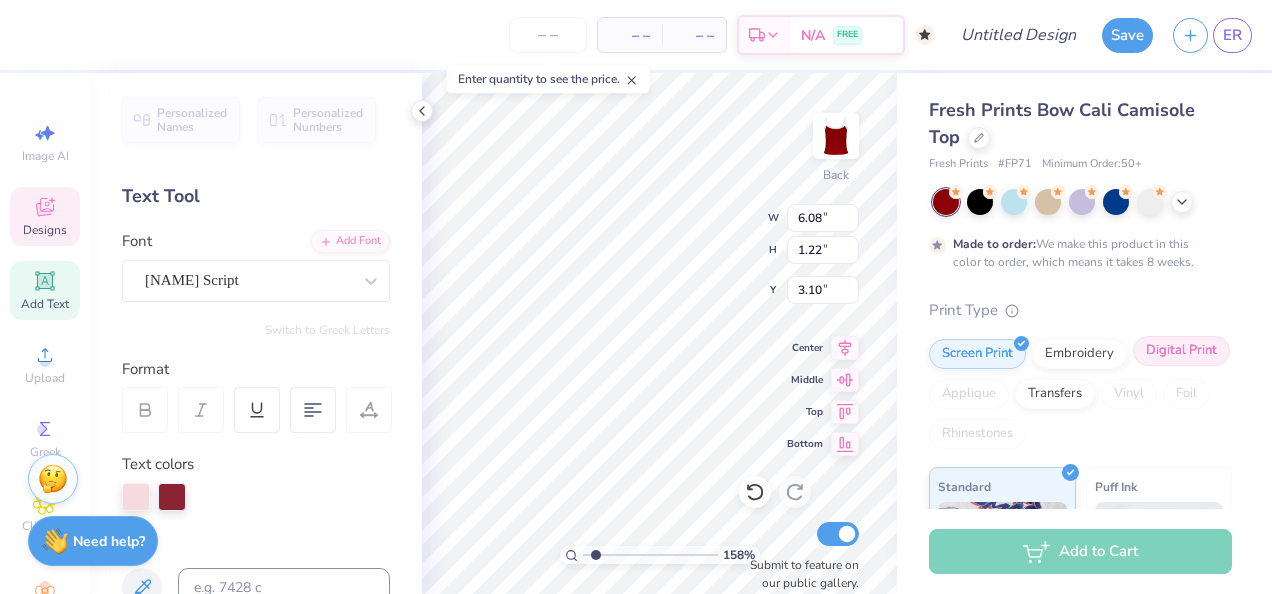 type on "Sisterhood > Society > Rememberance" 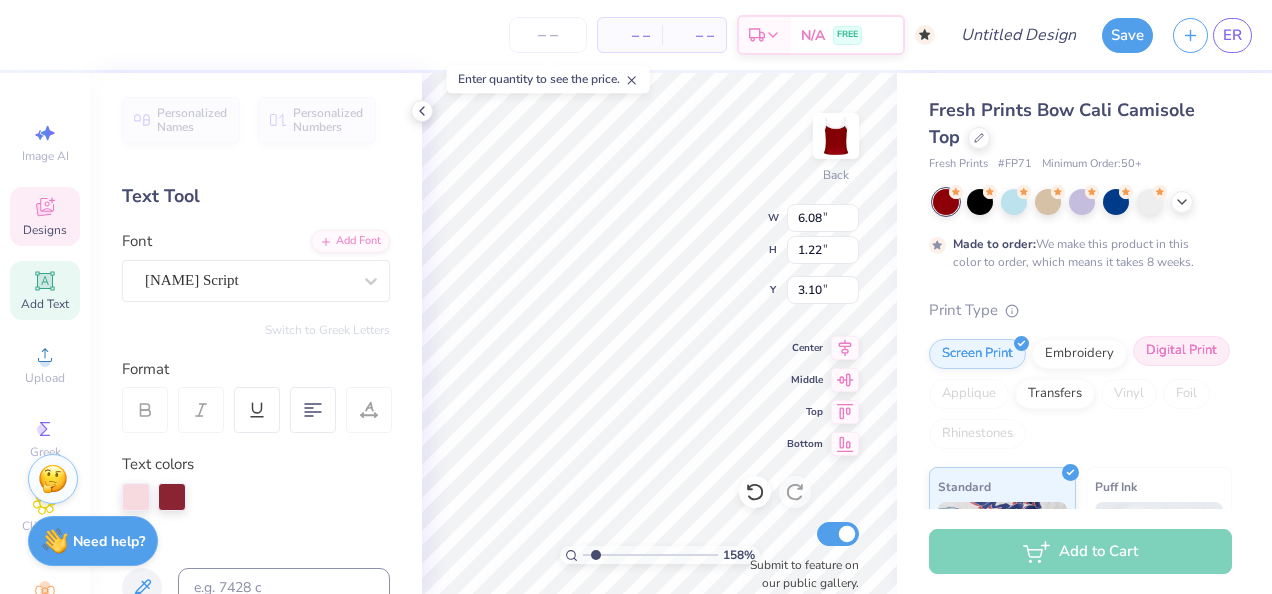 scroll, scrollTop: 16, scrollLeft: 17, axis: both 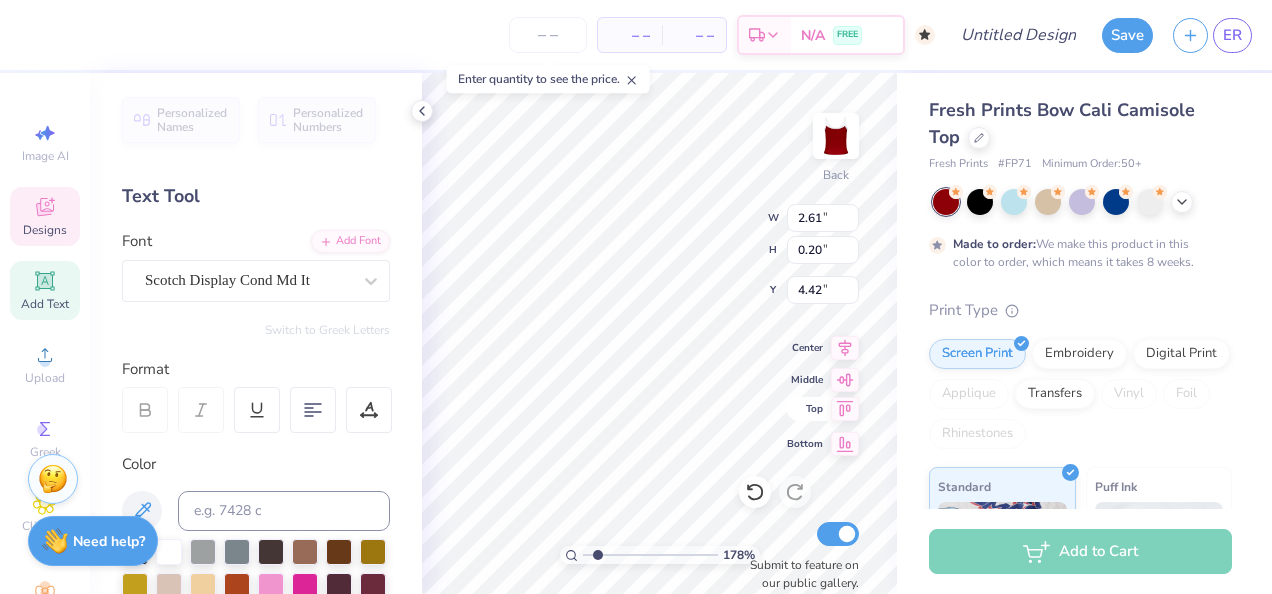 type on "1.78376930991823" 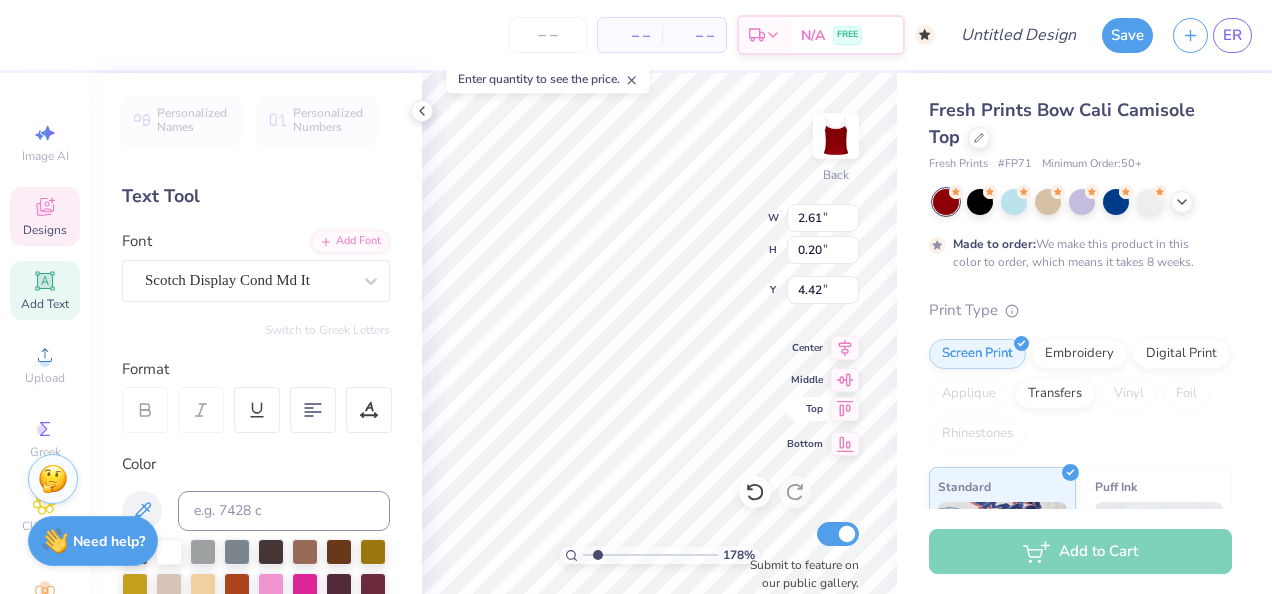 type on "0.17" 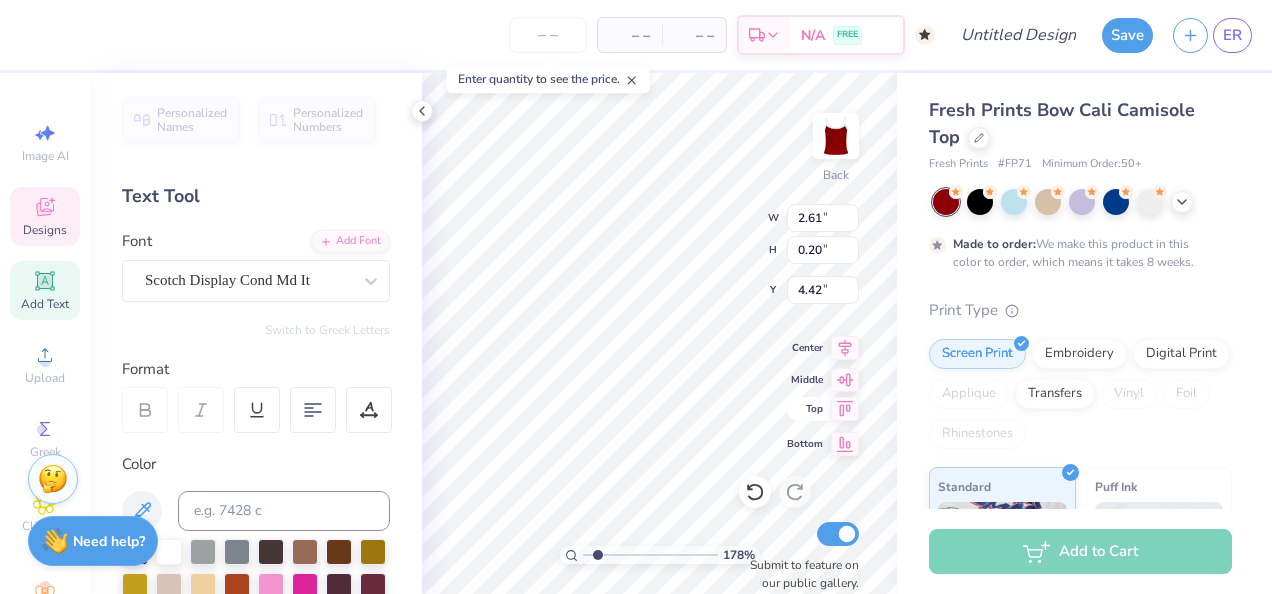 type on "4.43" 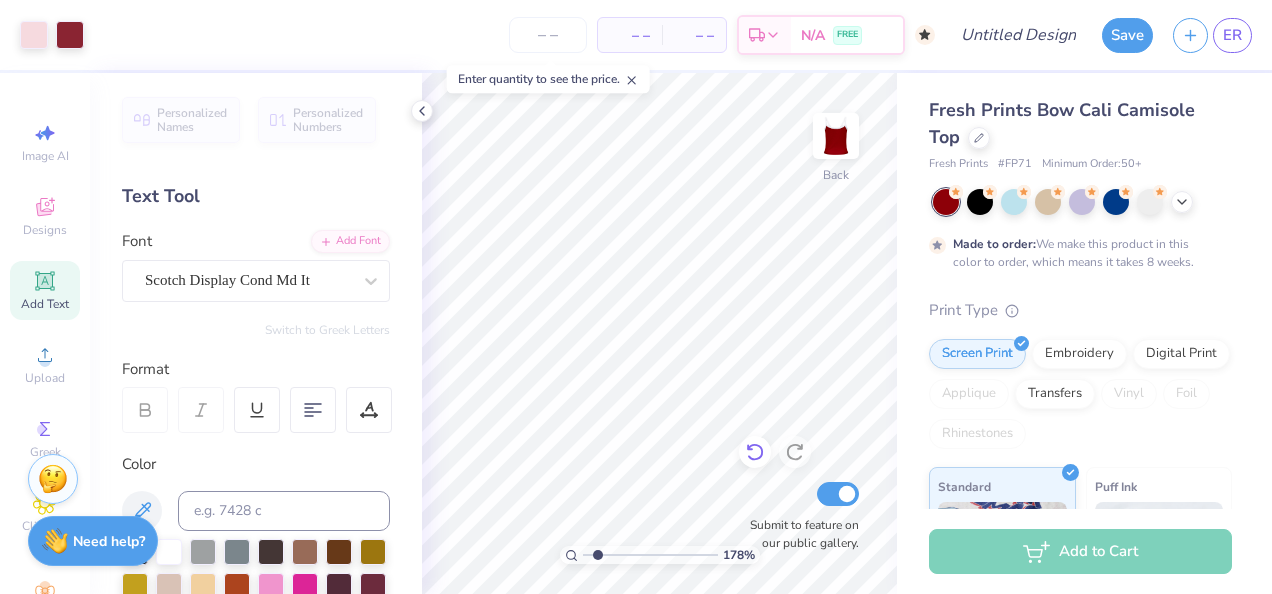 click 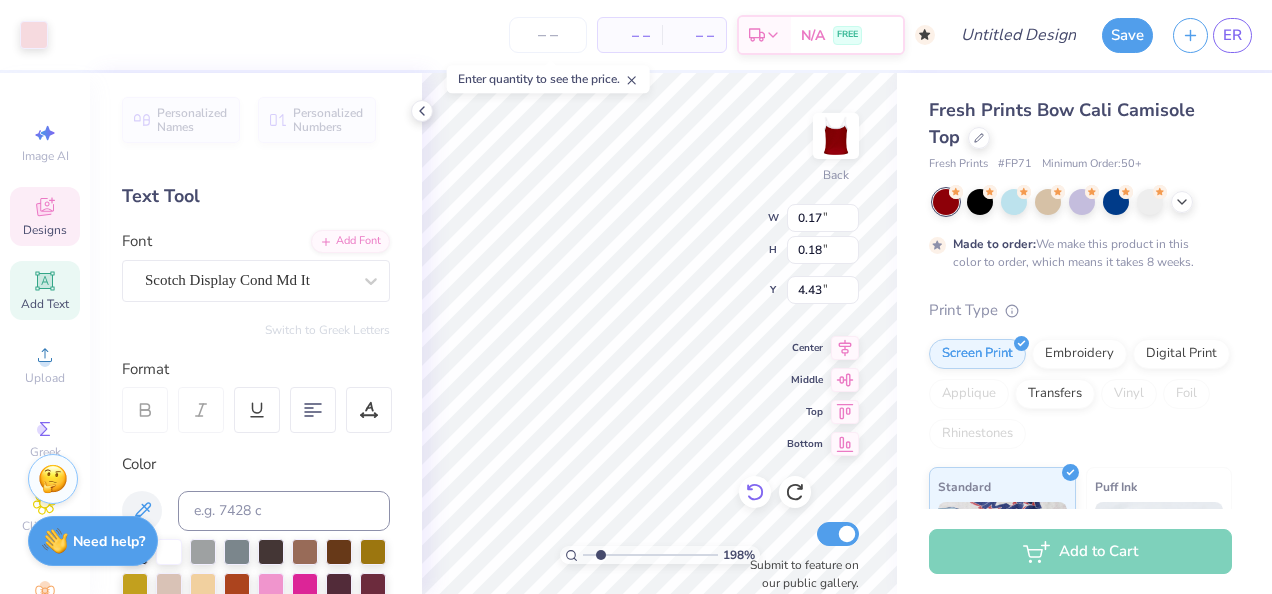 type on "1.9776578260846" 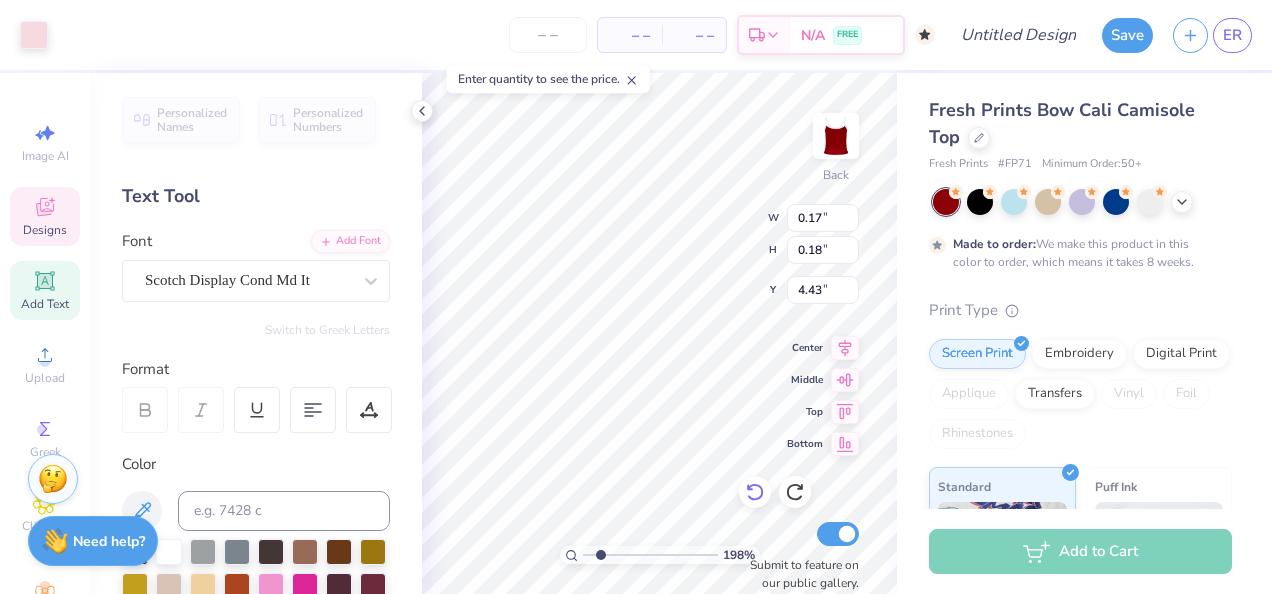 type on "6.15" 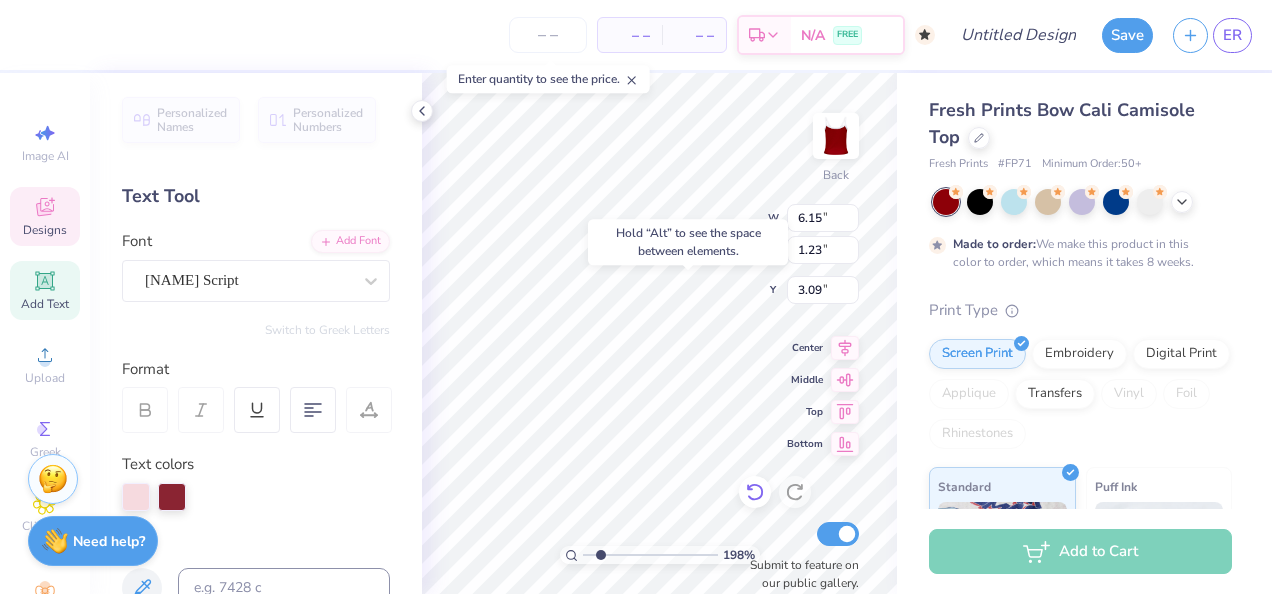 type on "1.9776578260846" 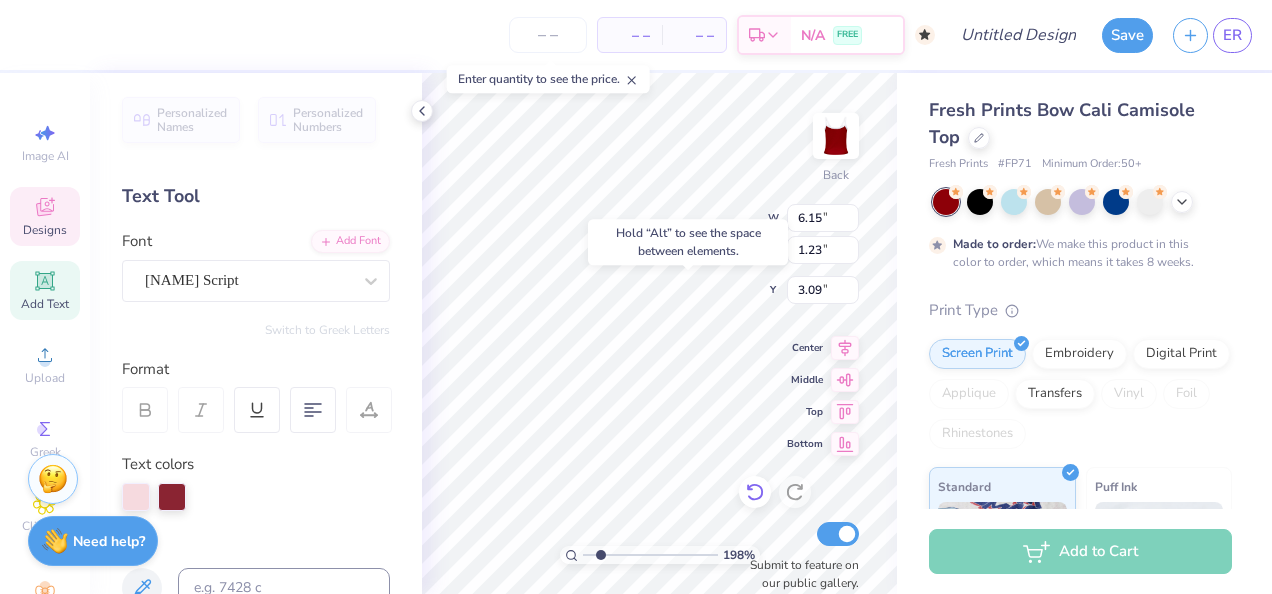 type on "3.19" 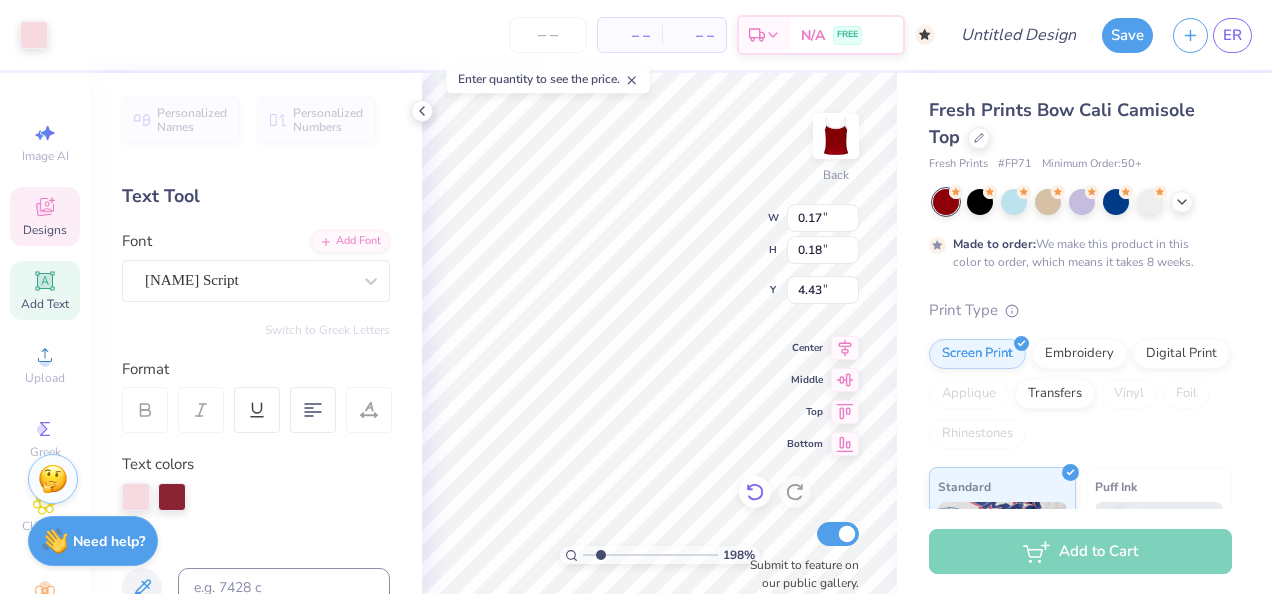 type on "1.9776578260846" 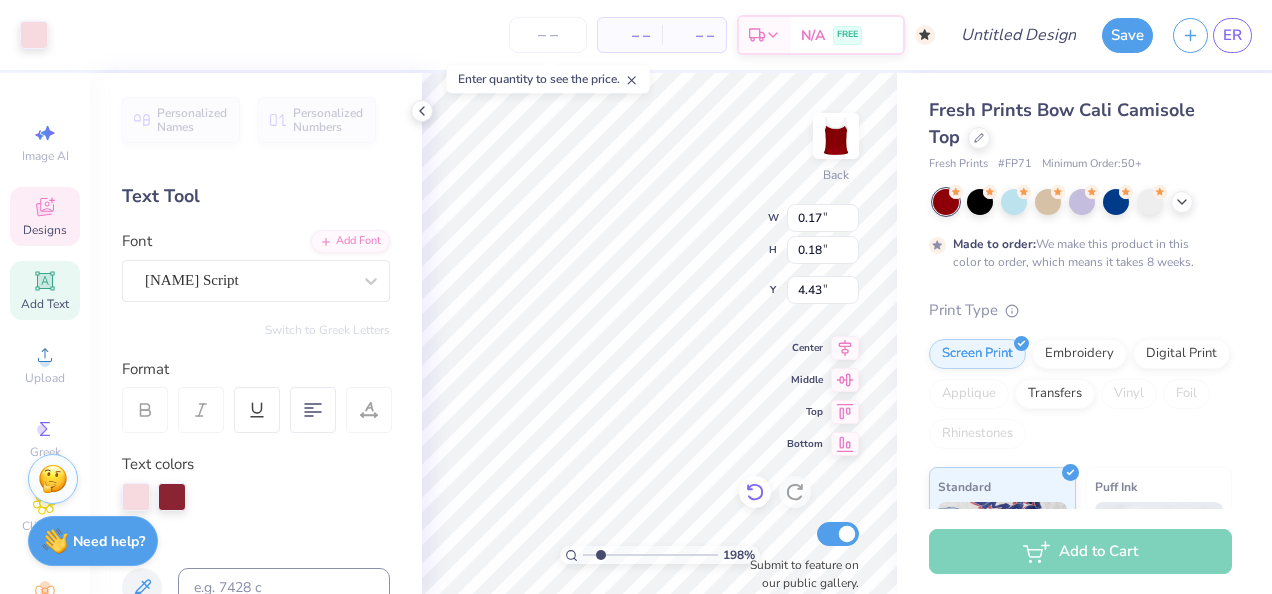 type on "6.15" 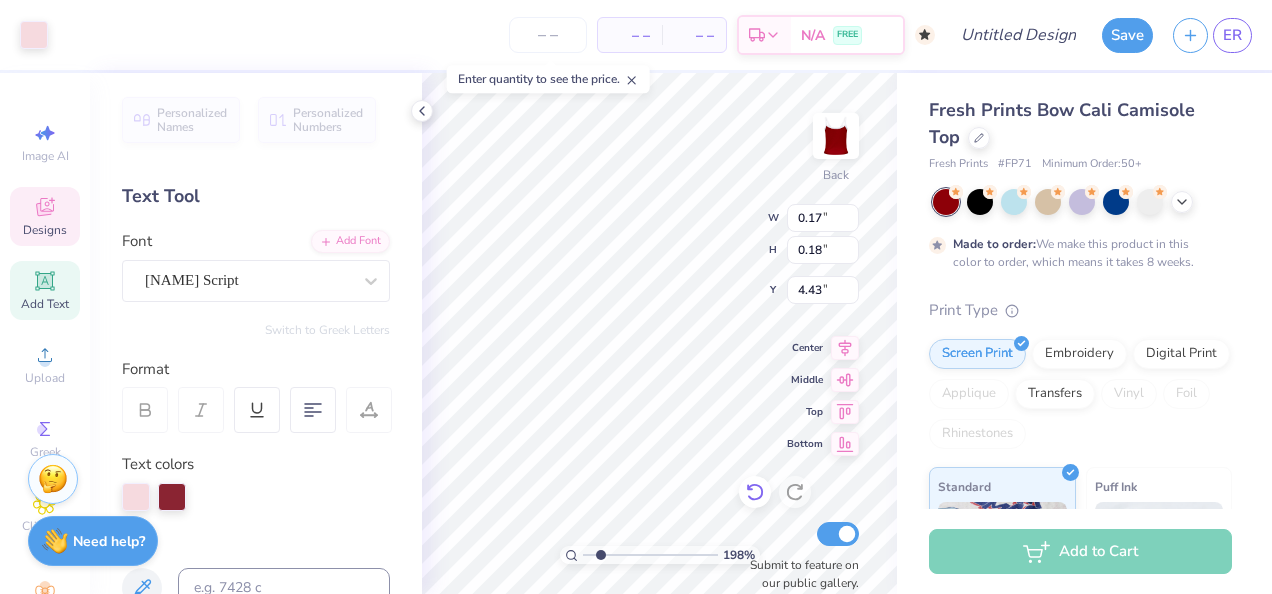 type on "3.19" 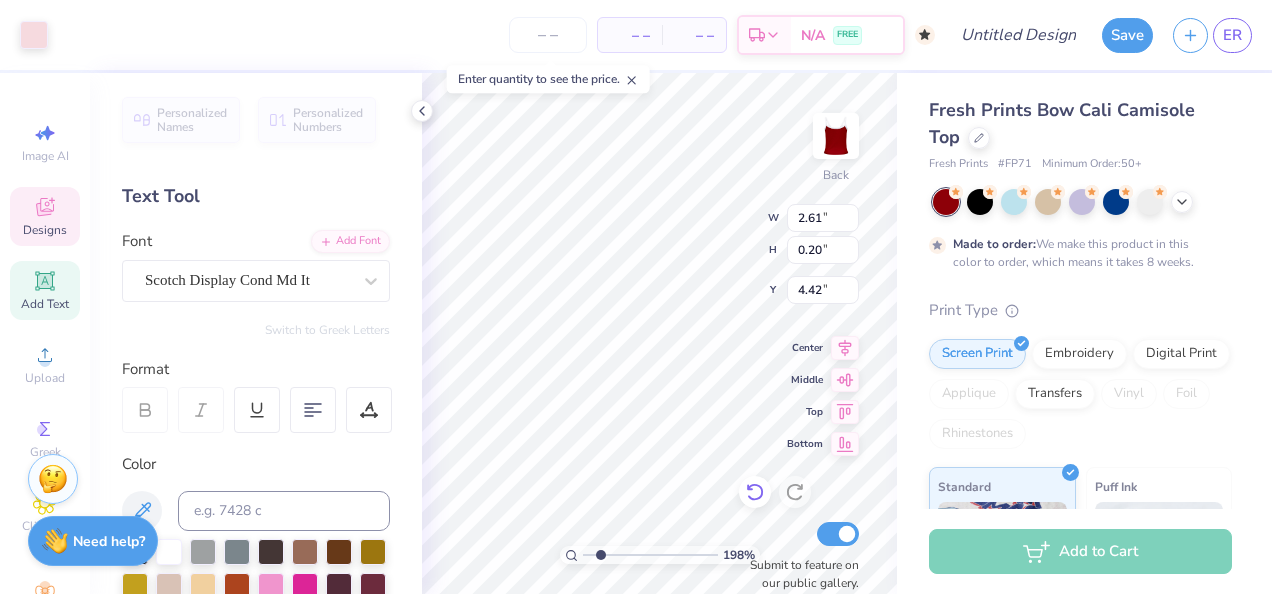 scroll, scrollTop: 16, scrollLeft: 2, axis: both 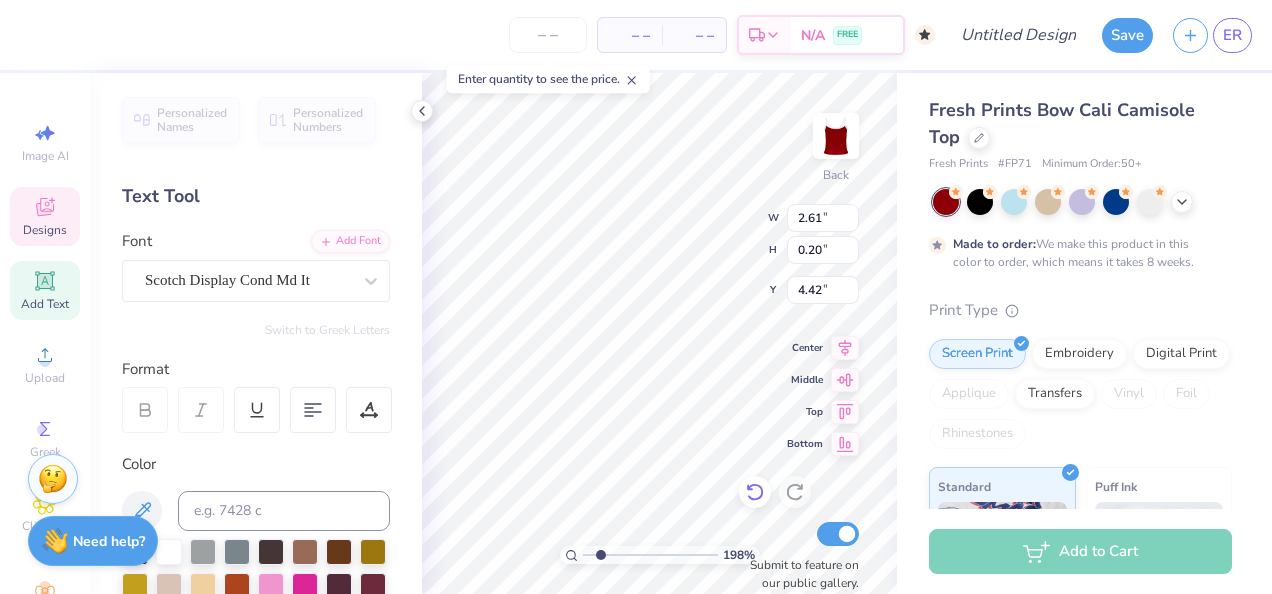 type on "1.9776578260846" 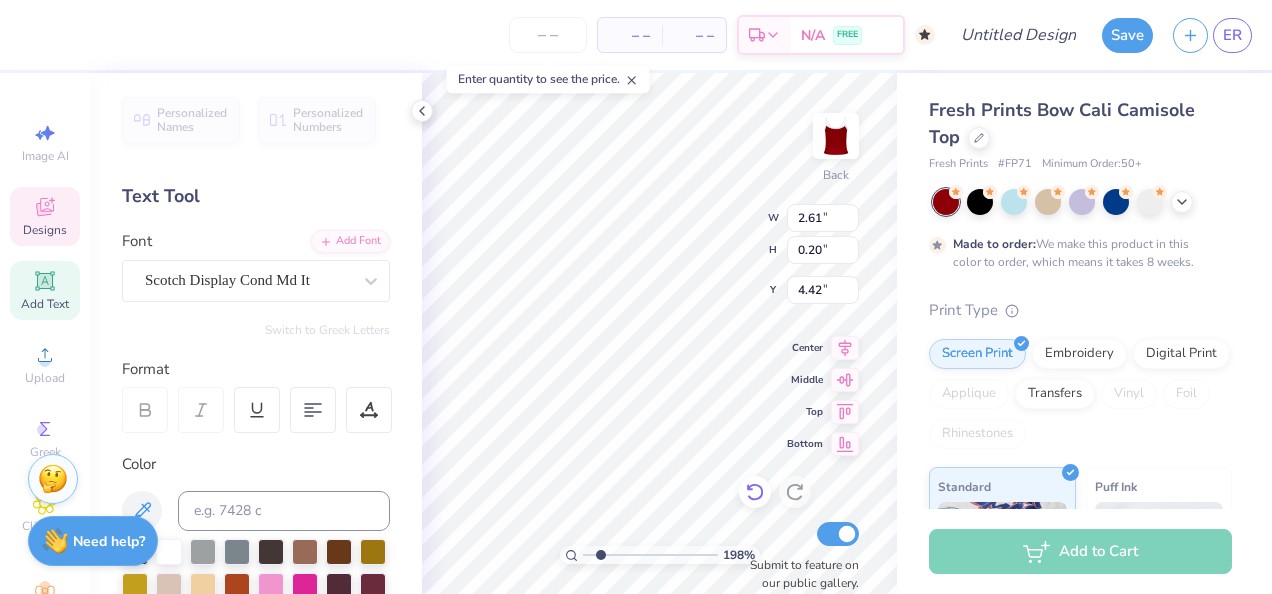 type on "Do" 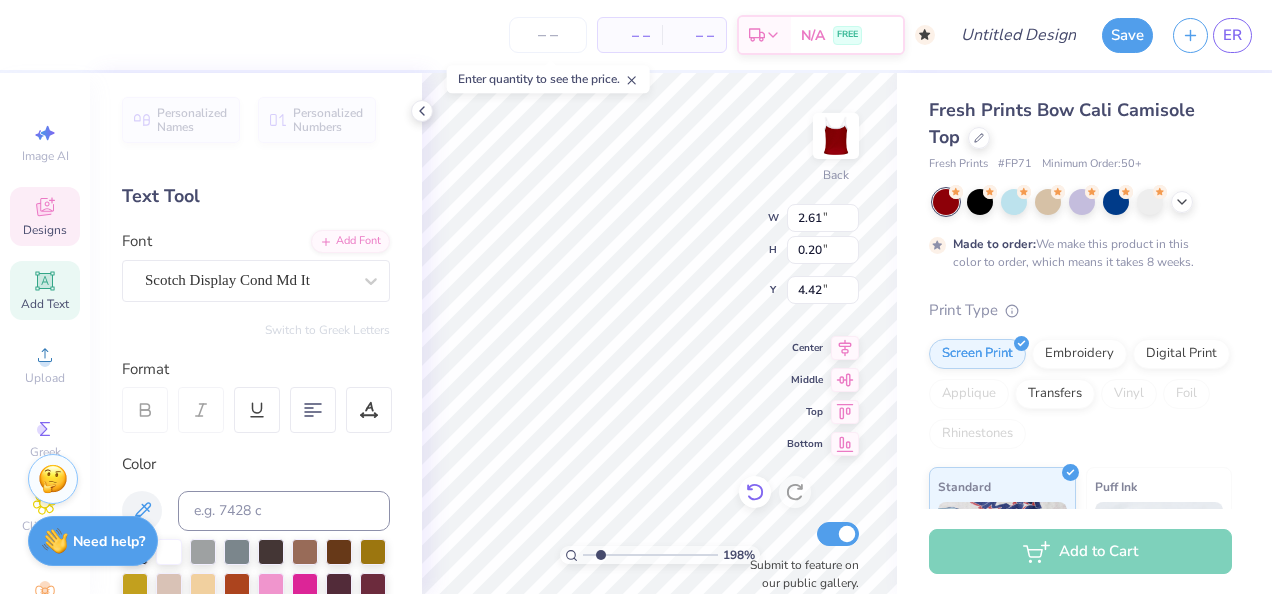 type on "Dome" 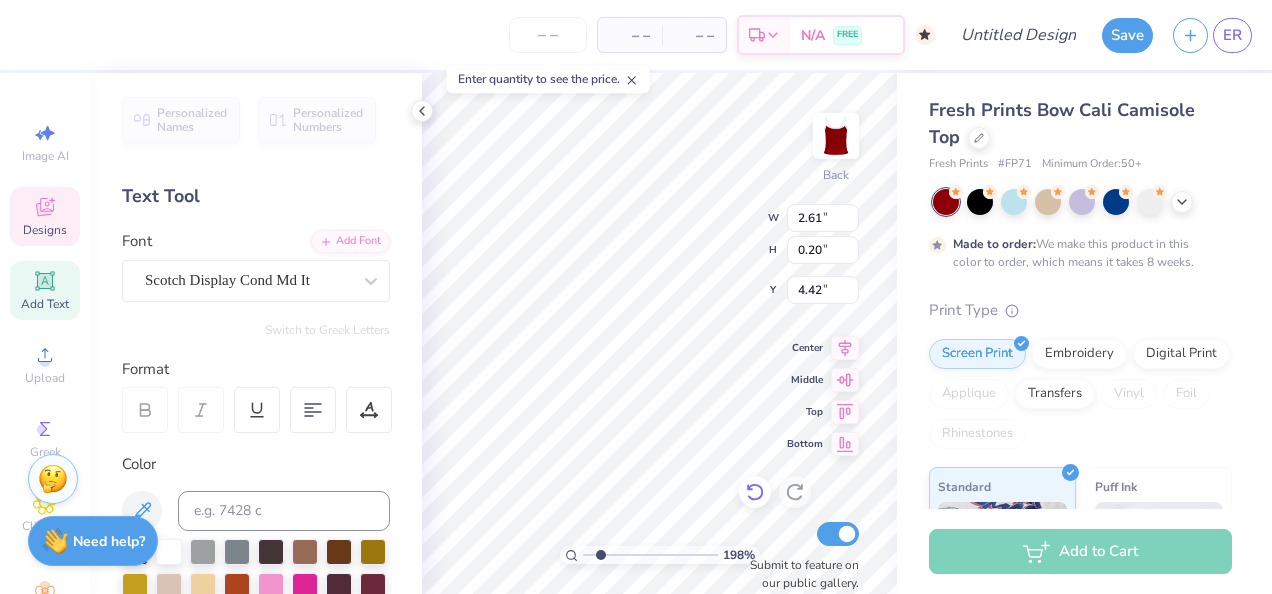 type on "1.9776578260846" 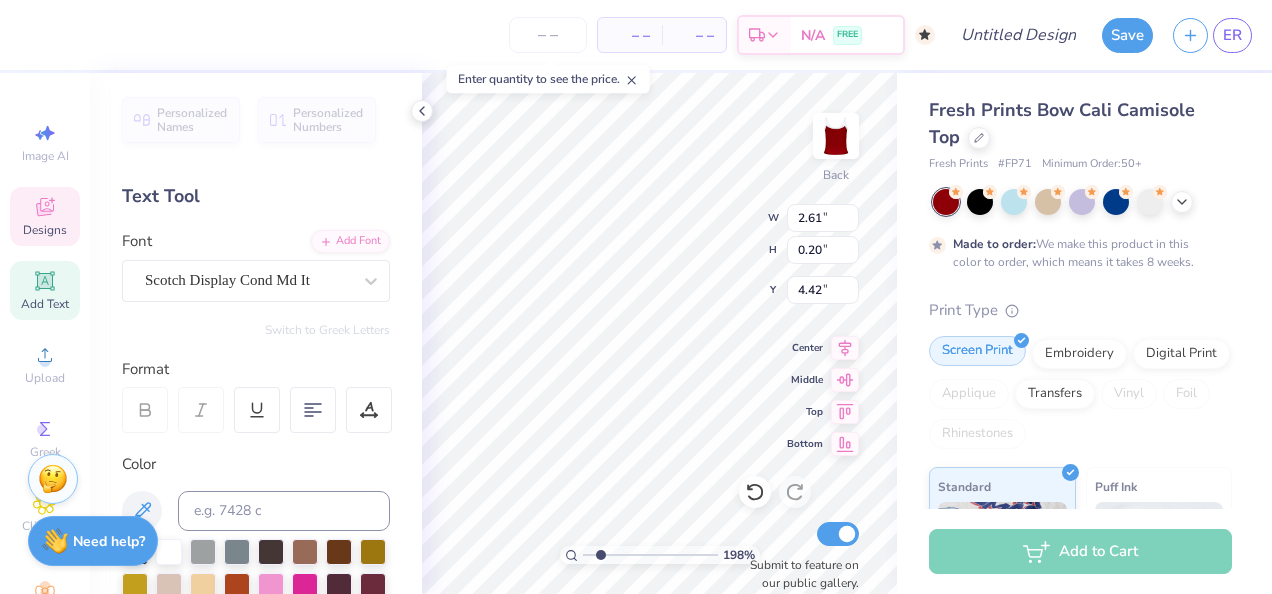 type on "Domeestic" 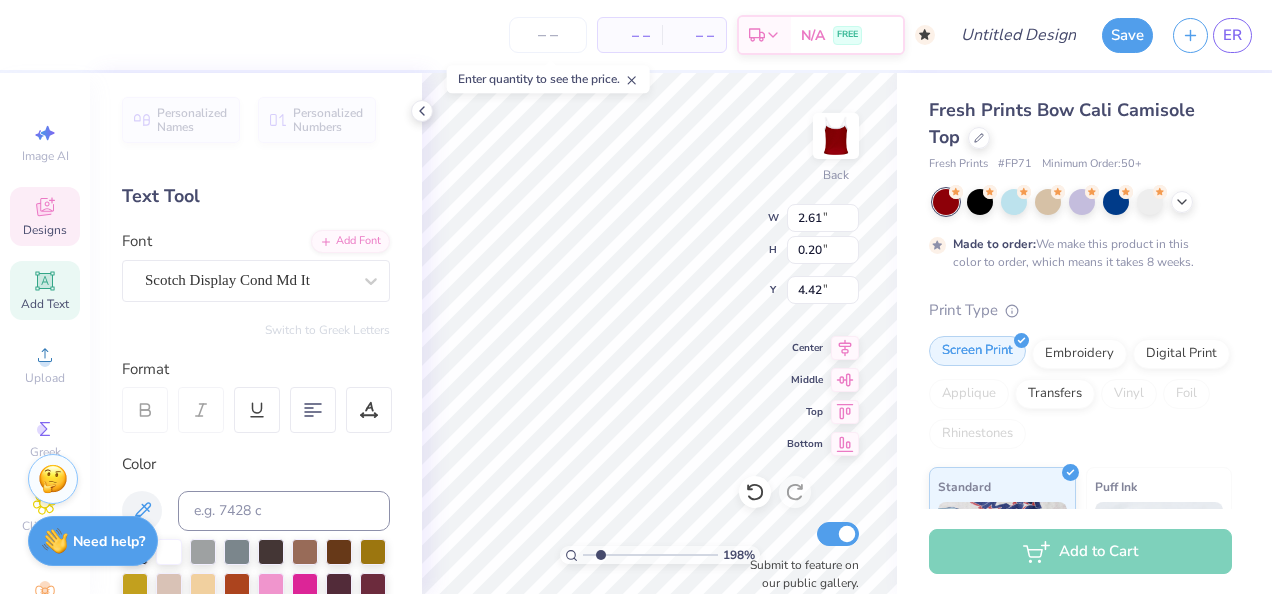type on "1.9776578260846" 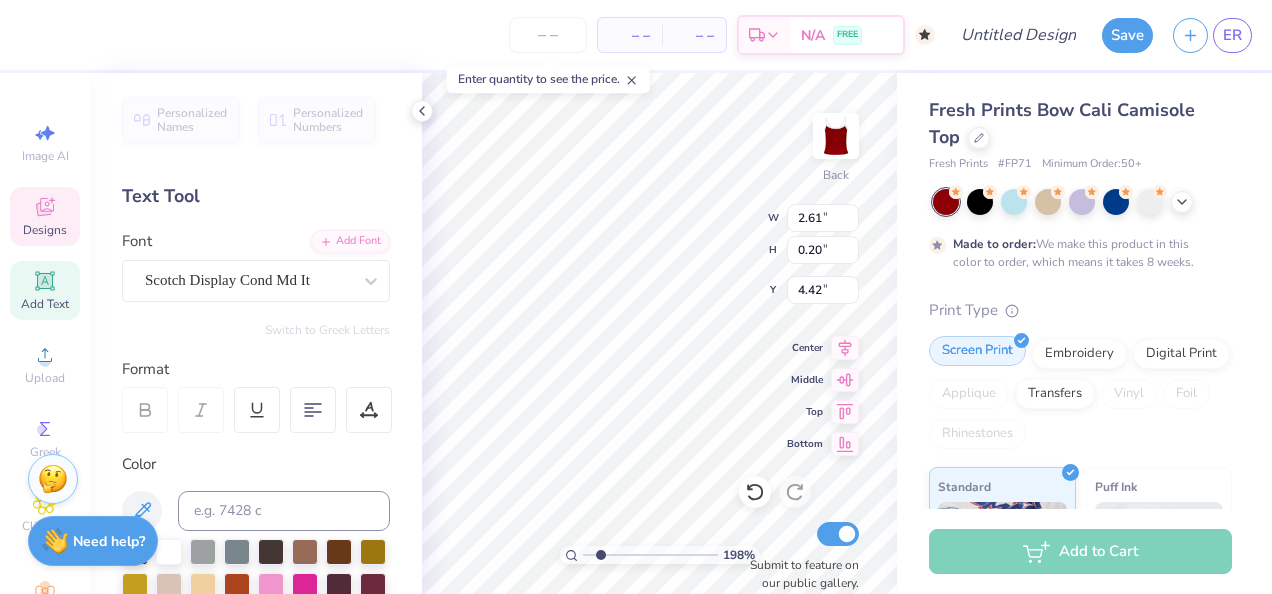 type on "Dom" 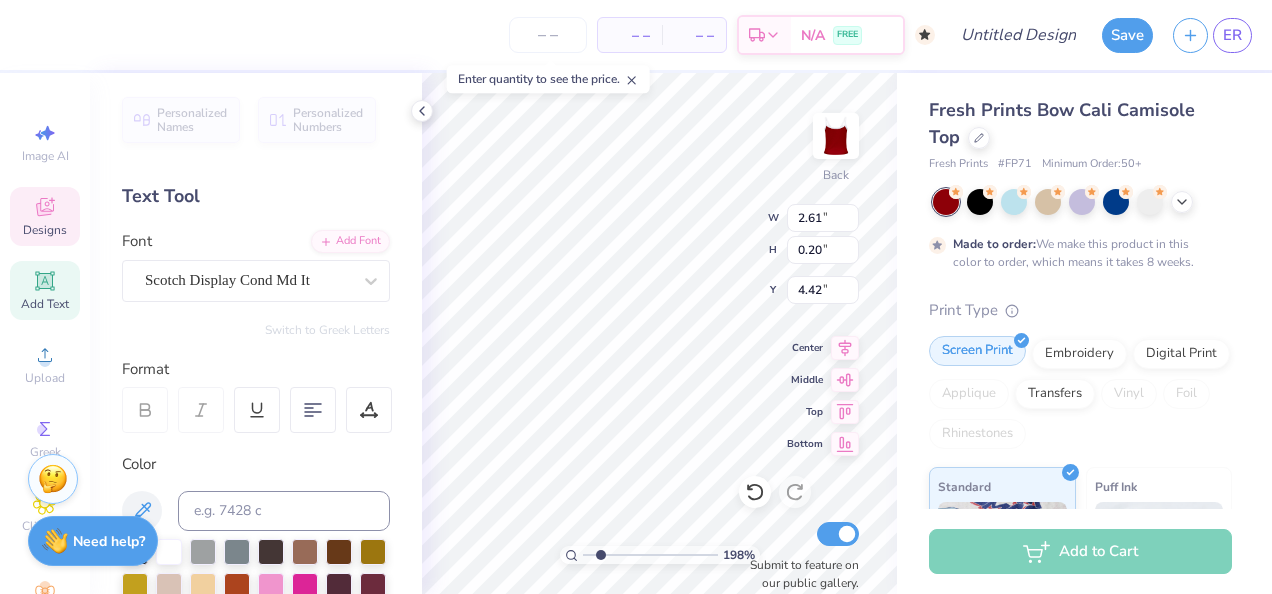 type on "1.9776578260846" 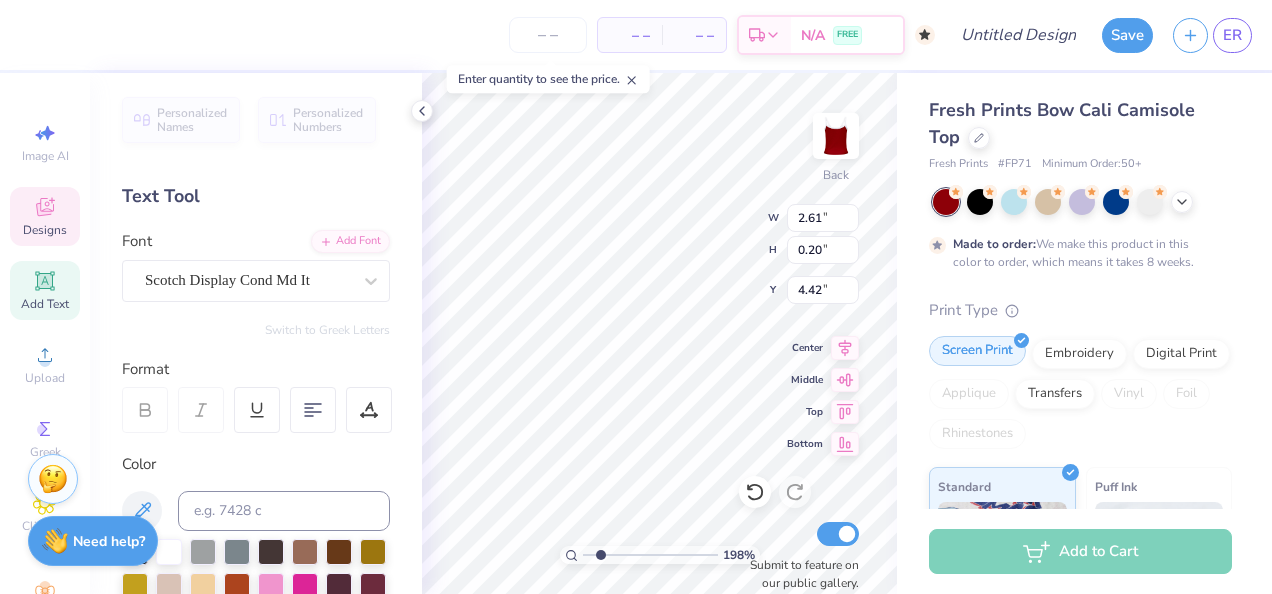 type on "Dome" 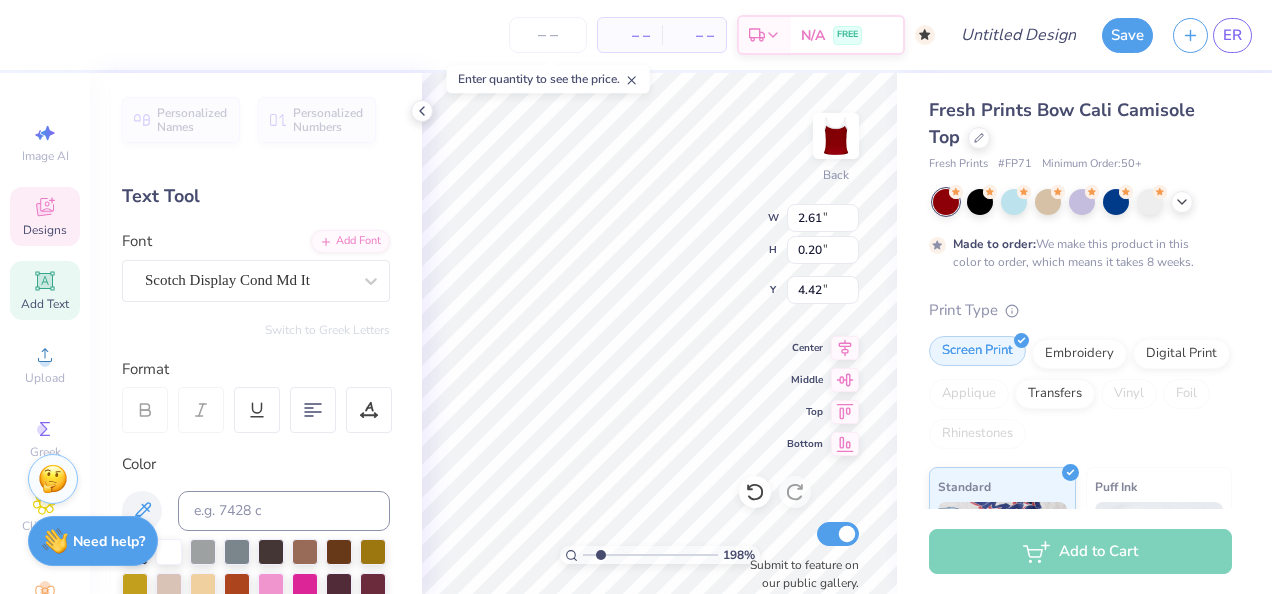 type on "1.9776578260846" 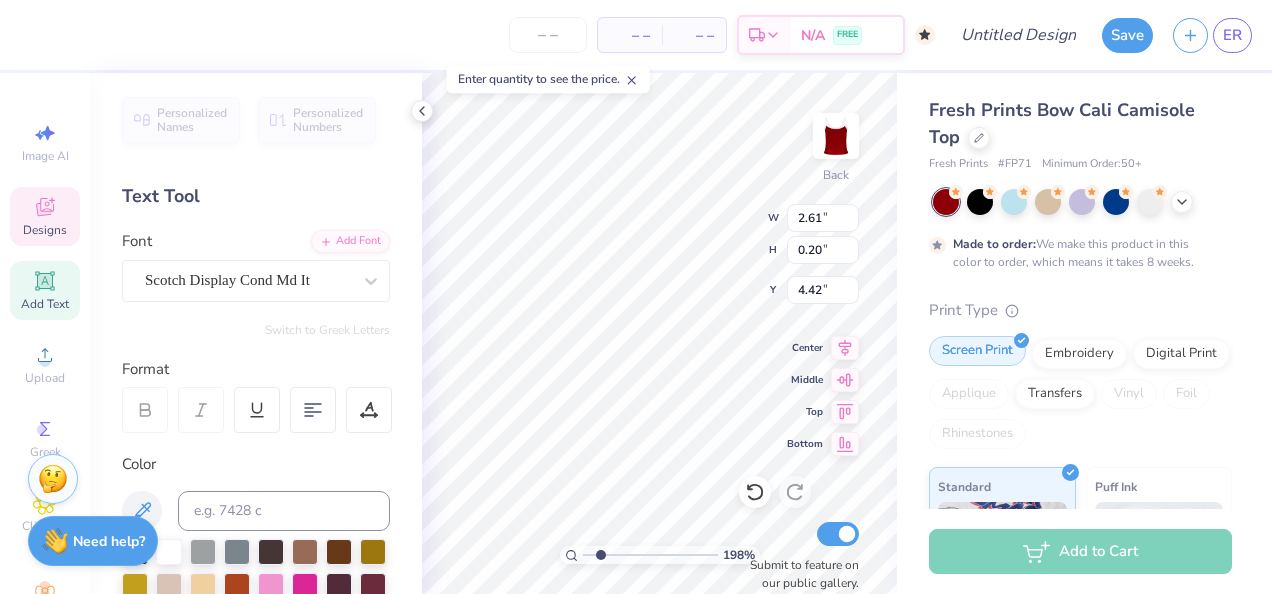 type on "1.9776578260846" 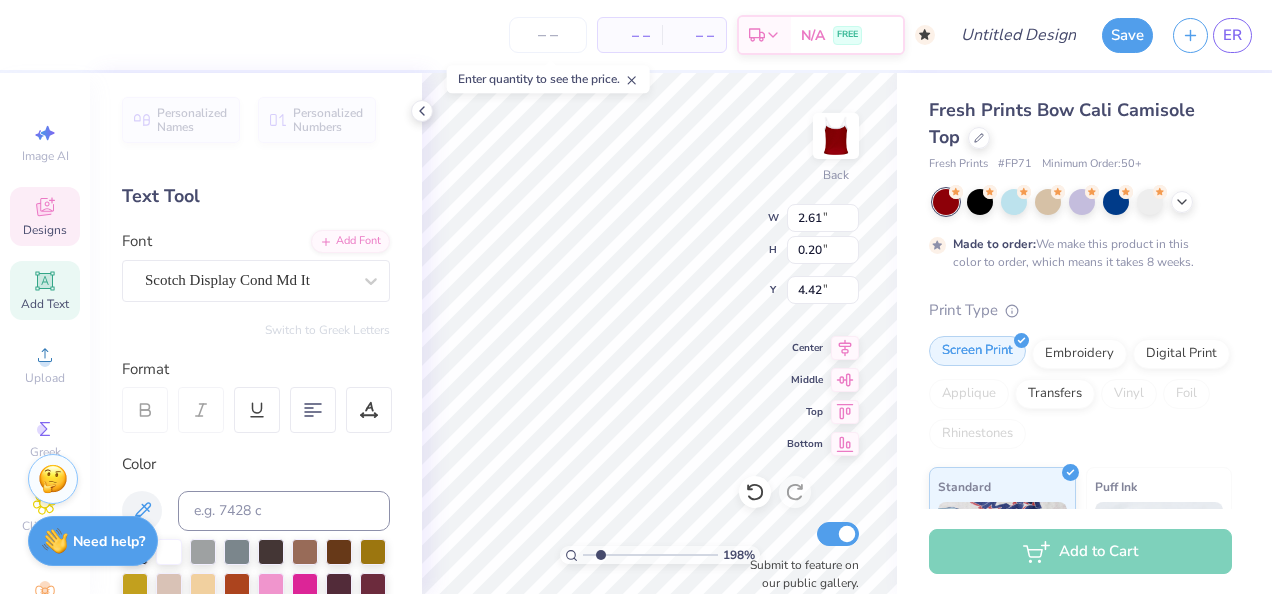 type on "Domestic Violemce A" 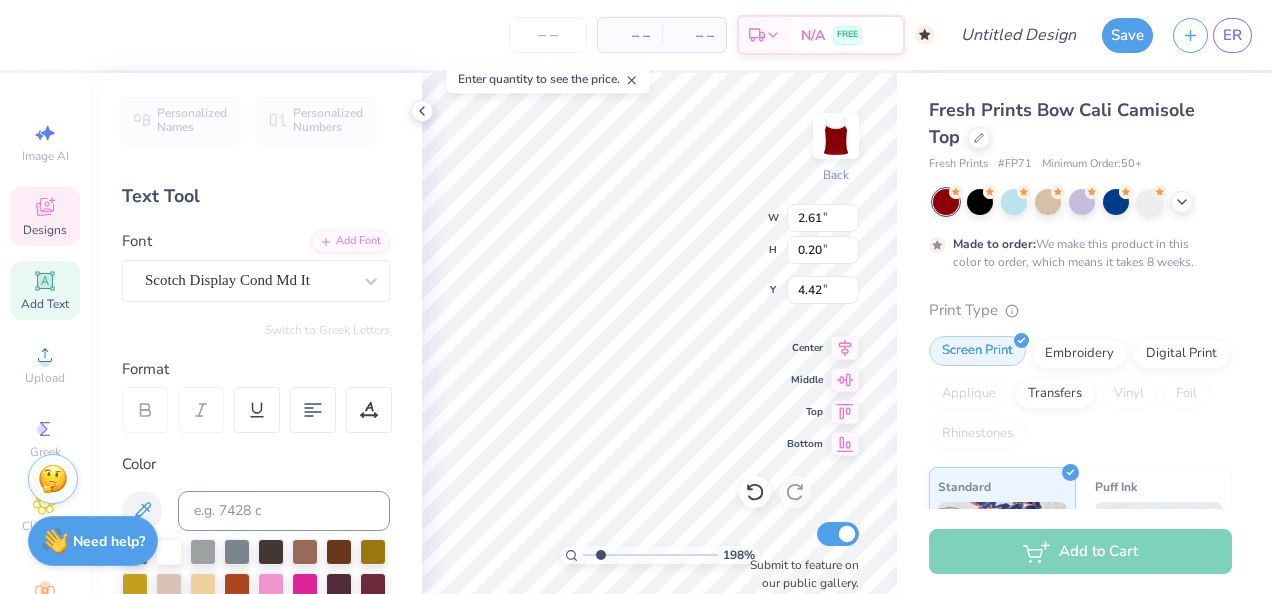 type on "Domestic Violemce Awarene" 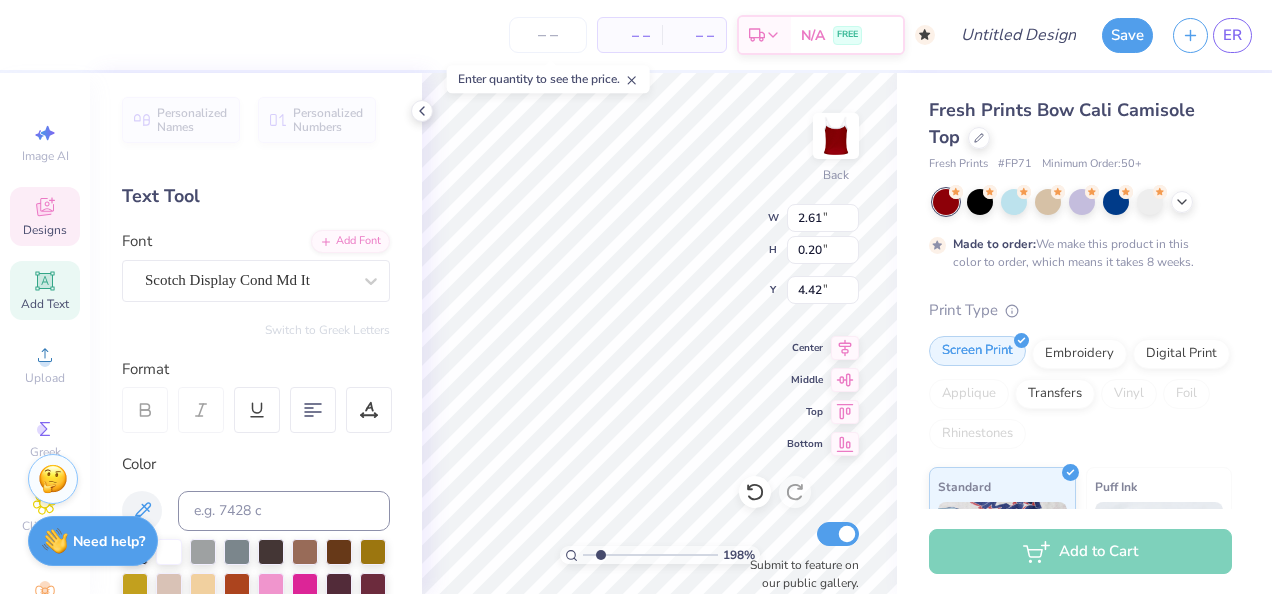 type on "1.9776578260846" 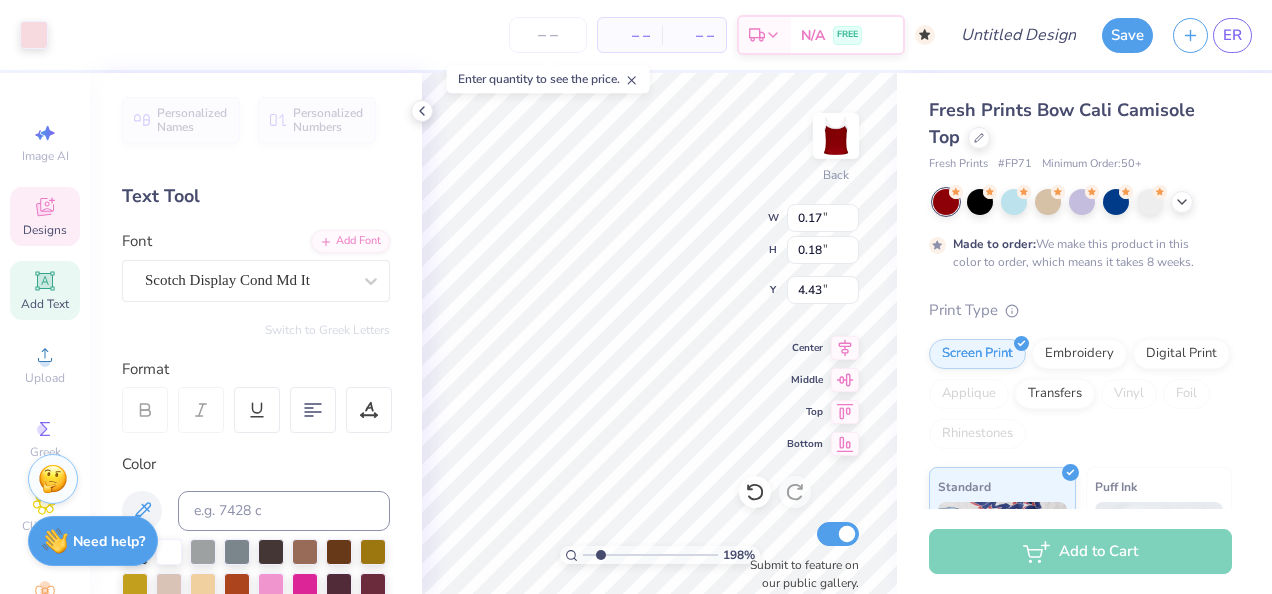 type on "1.9776578260846" 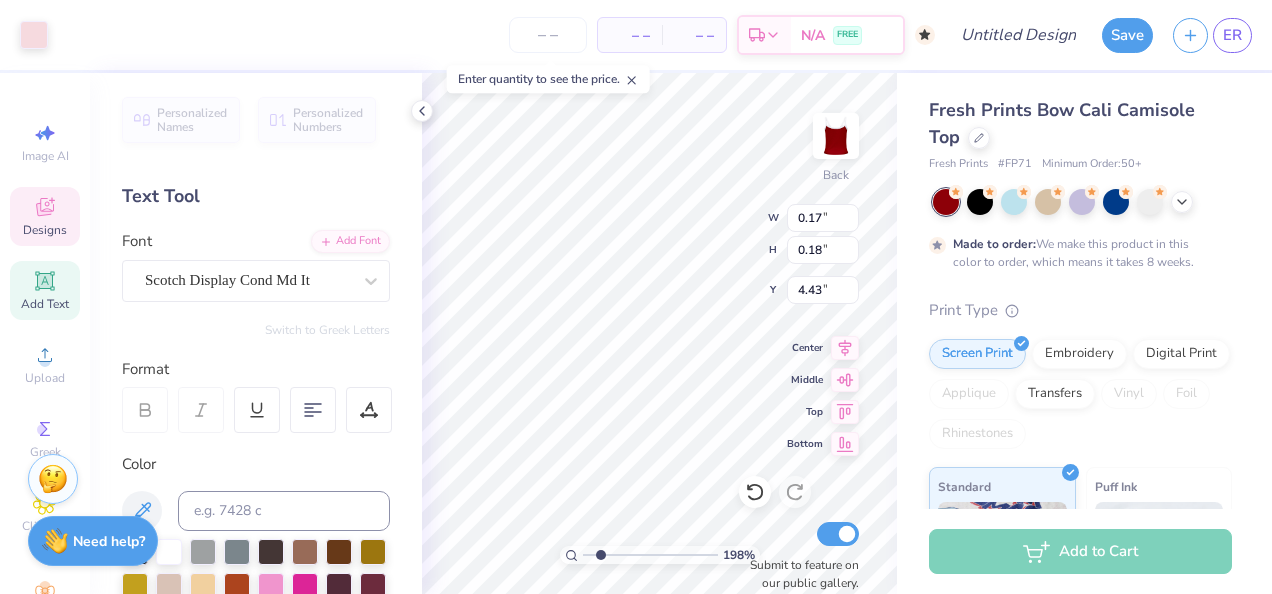 type on "6.15" 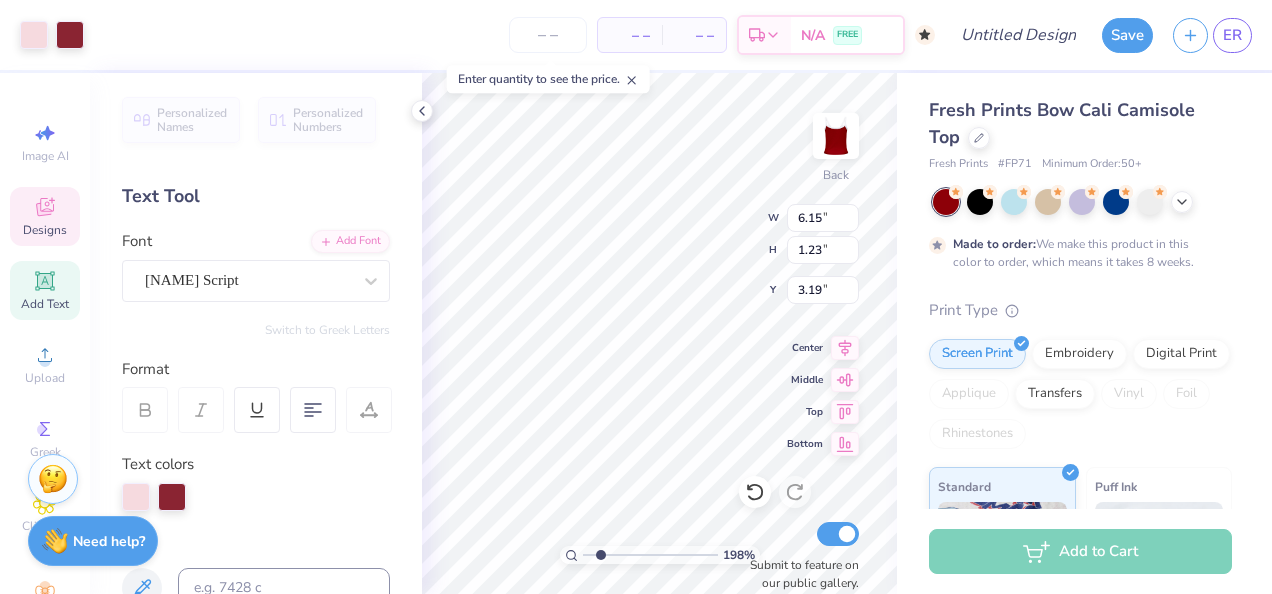 type on "1.9776578260846" 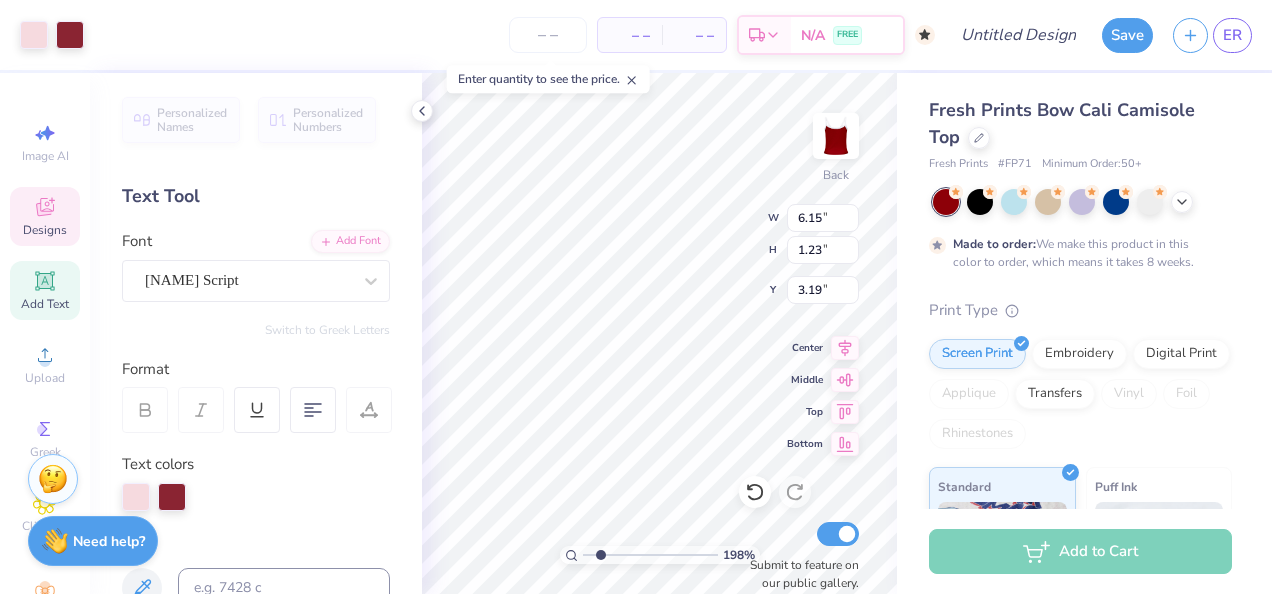 type on "3.38" 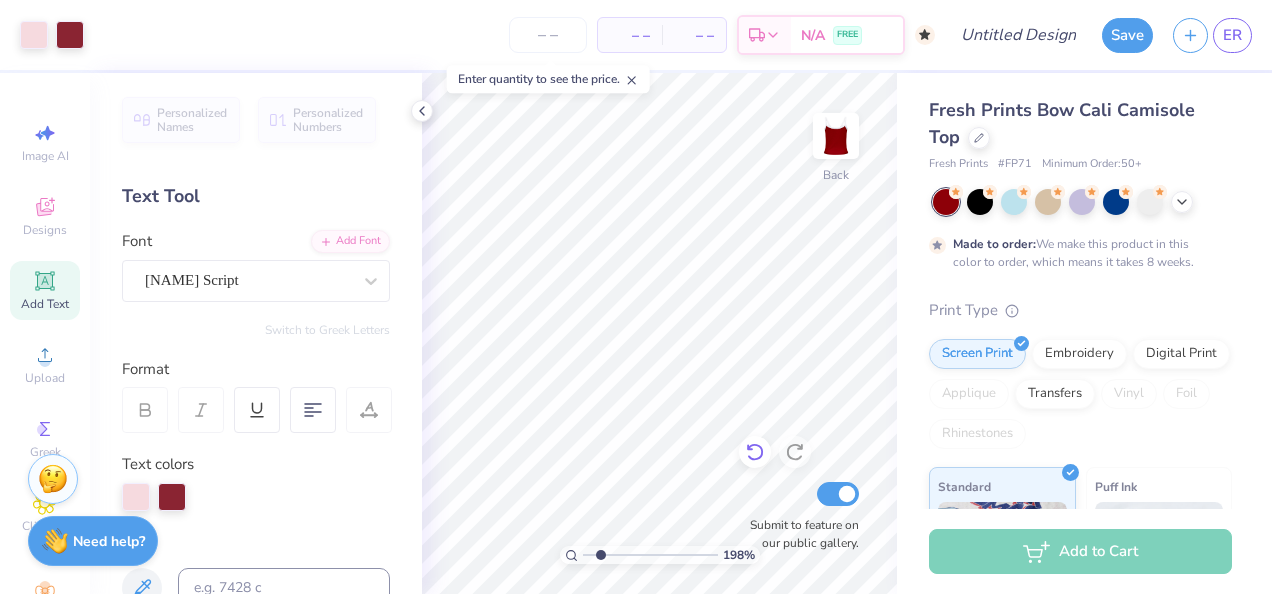 click 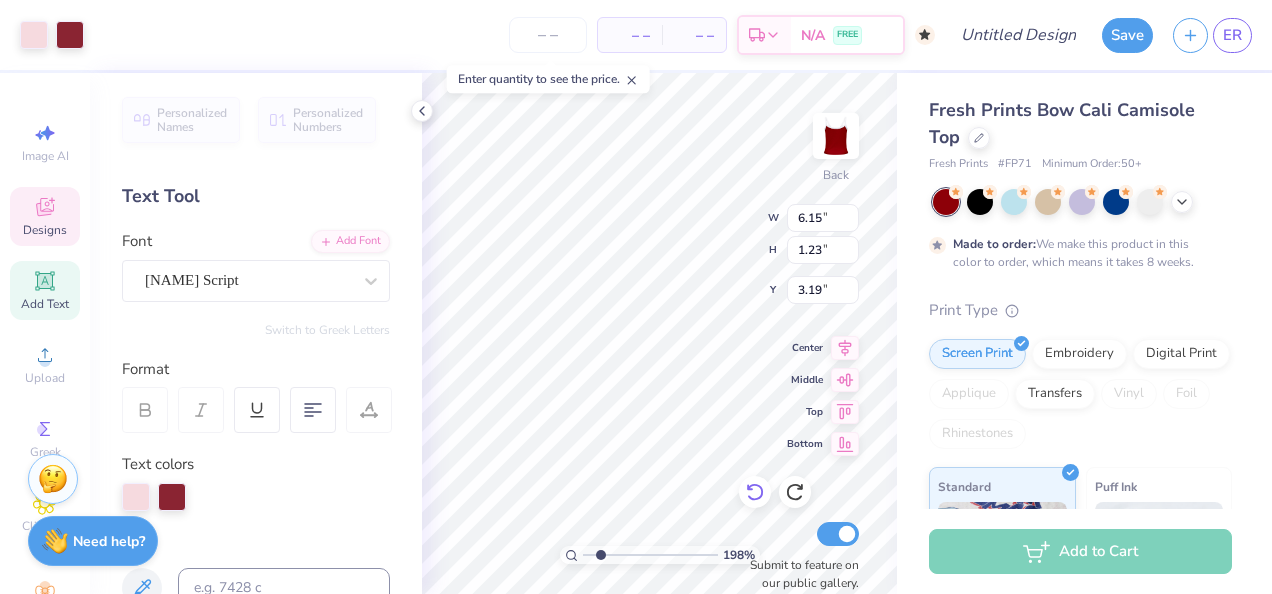 scroll, scrollTop: 16, scrollLeft: 2, axis: both 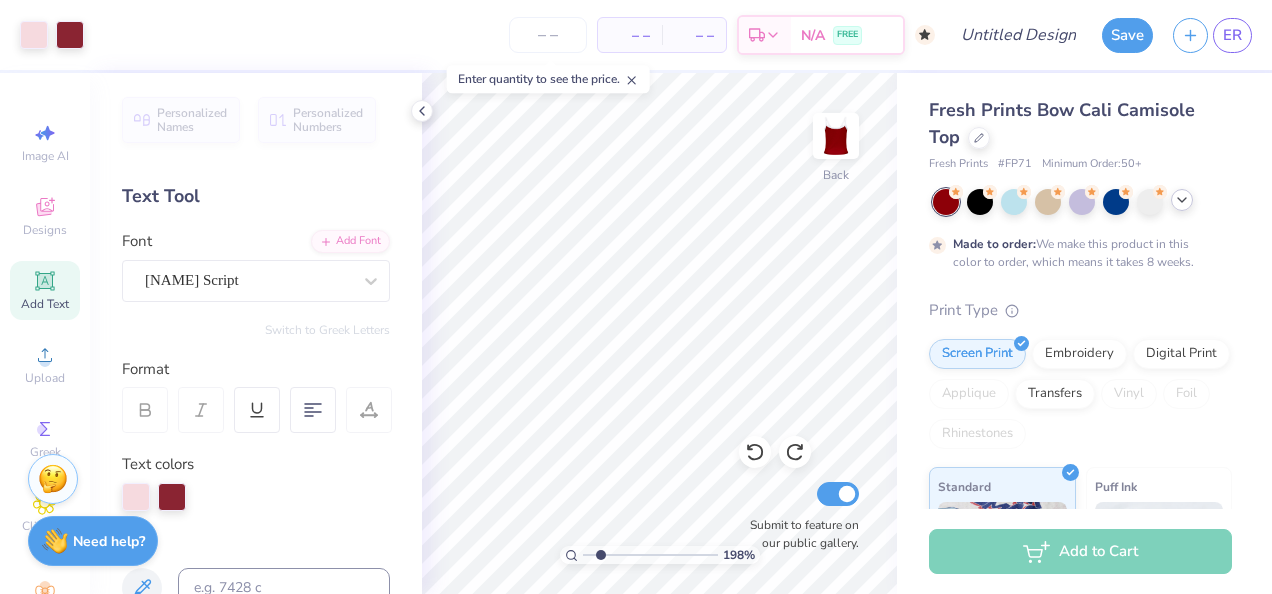 click at bounding box center [1182, 200] 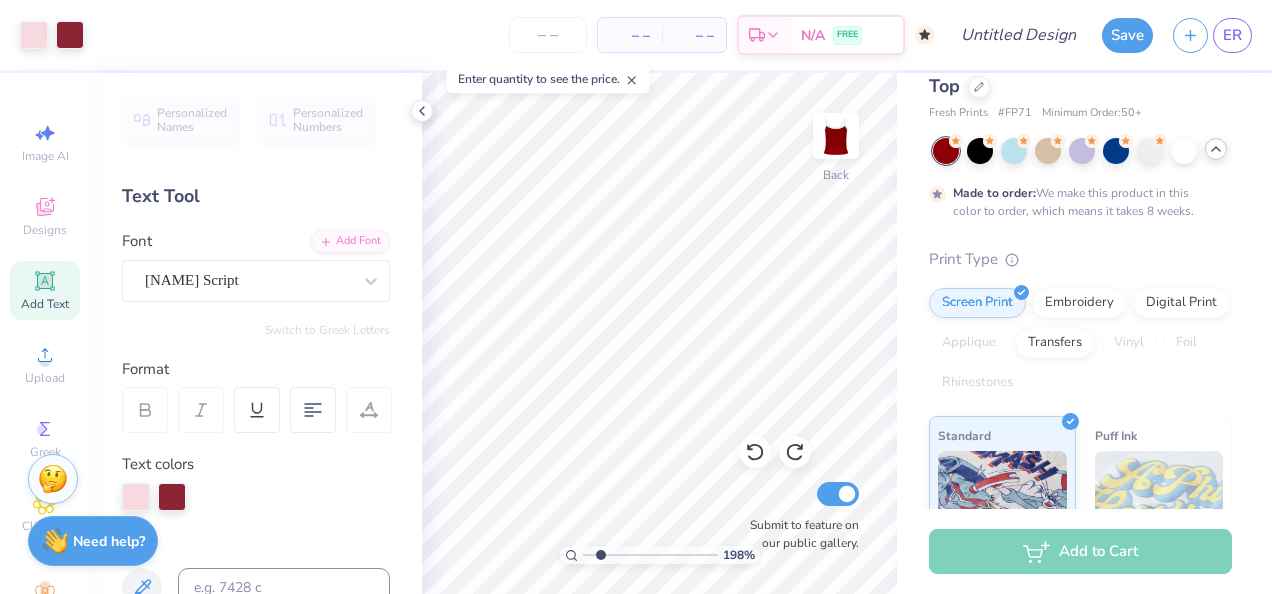 scroll, scrollTop: 51, scrollLeft: 0, axis: vertical 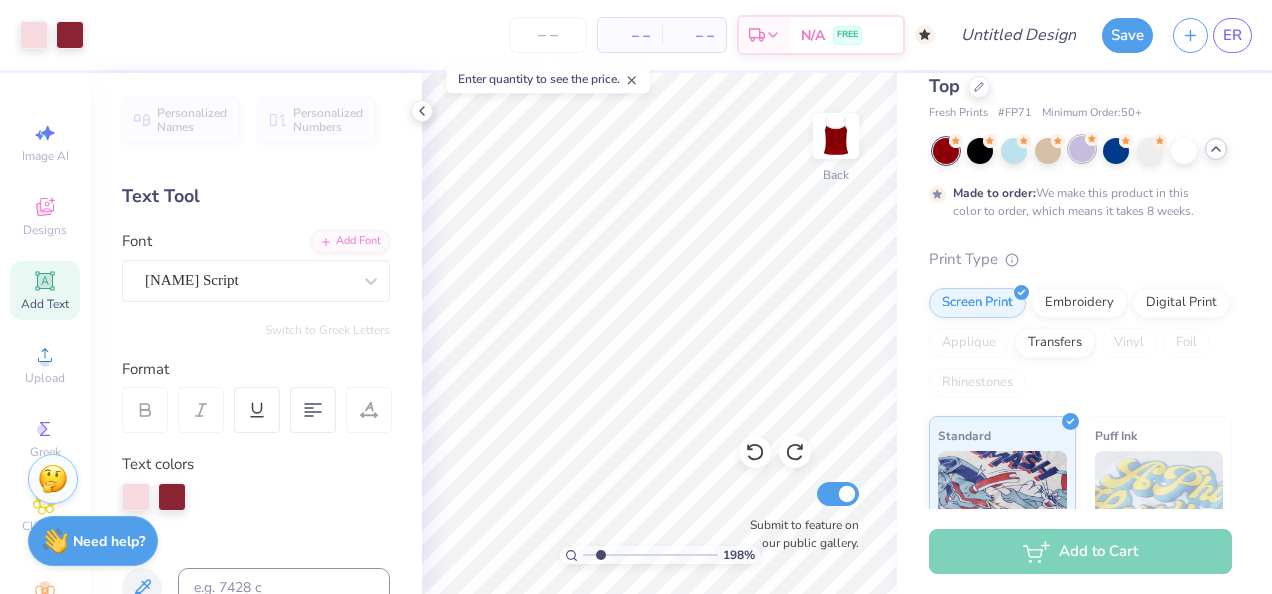 click at bounding box center [1082, 149] 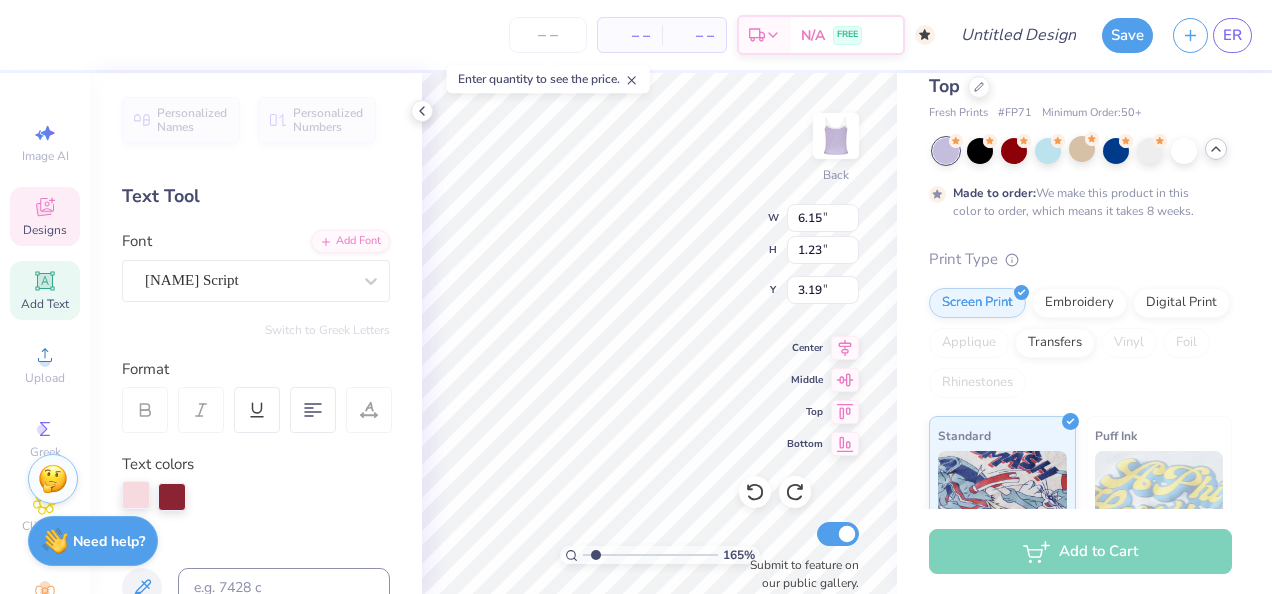 click at bounding box center [136, 495] 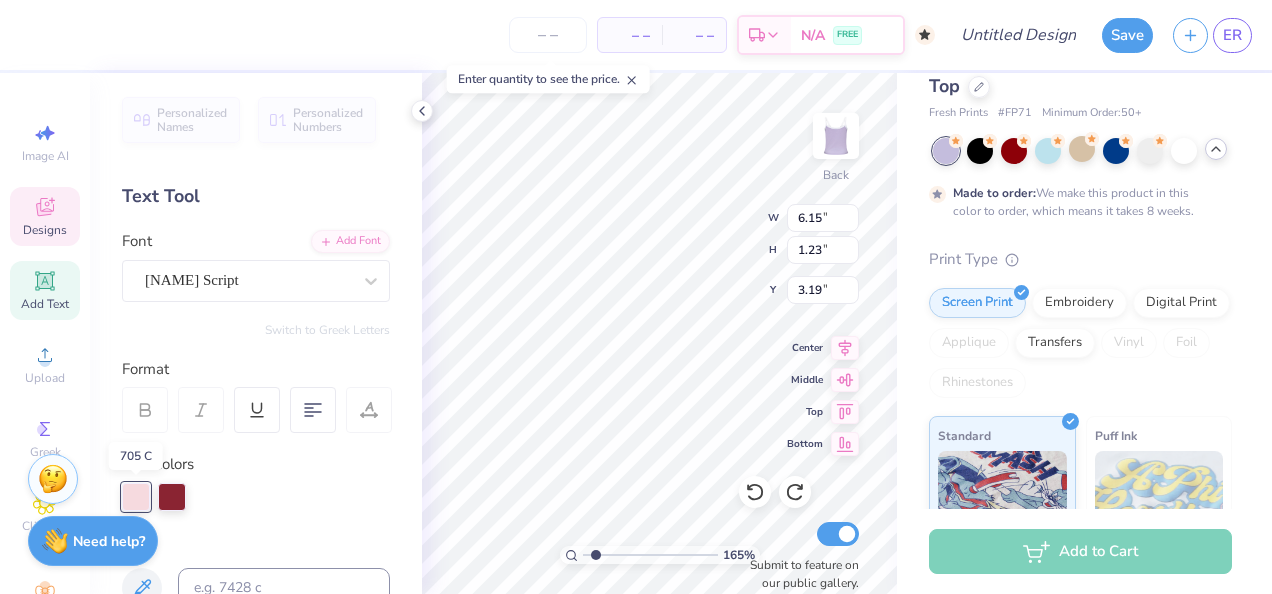 click at bounding box center (136, 497) 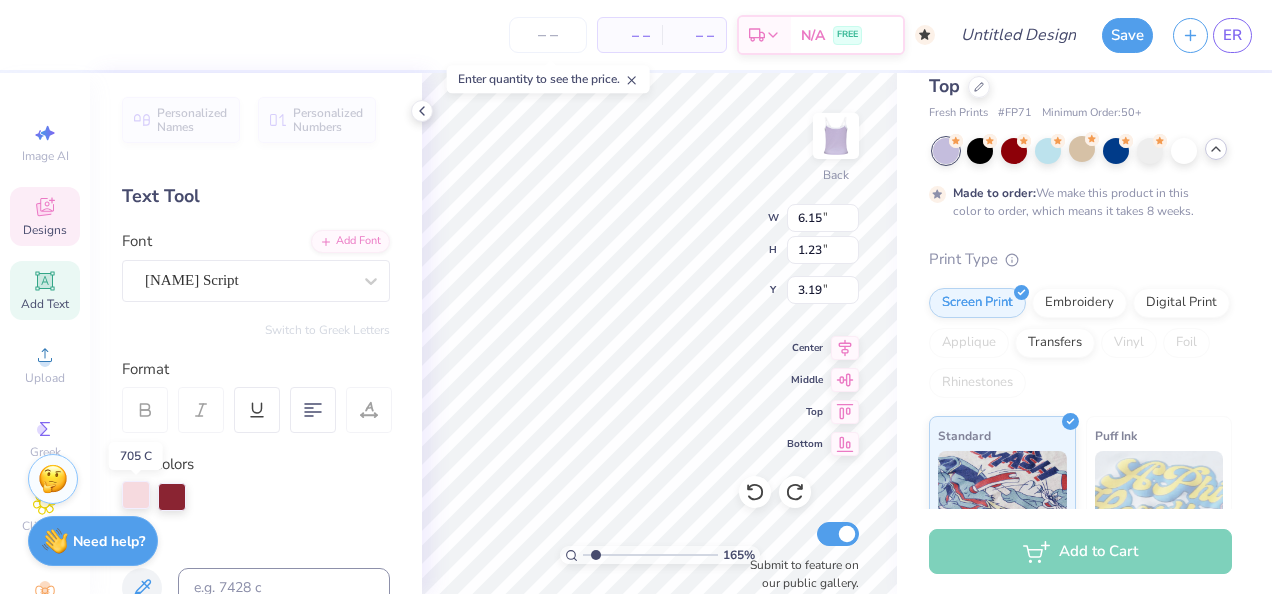 scroll, scrollTop: 210, scrollLeft: 0, axis: vertical 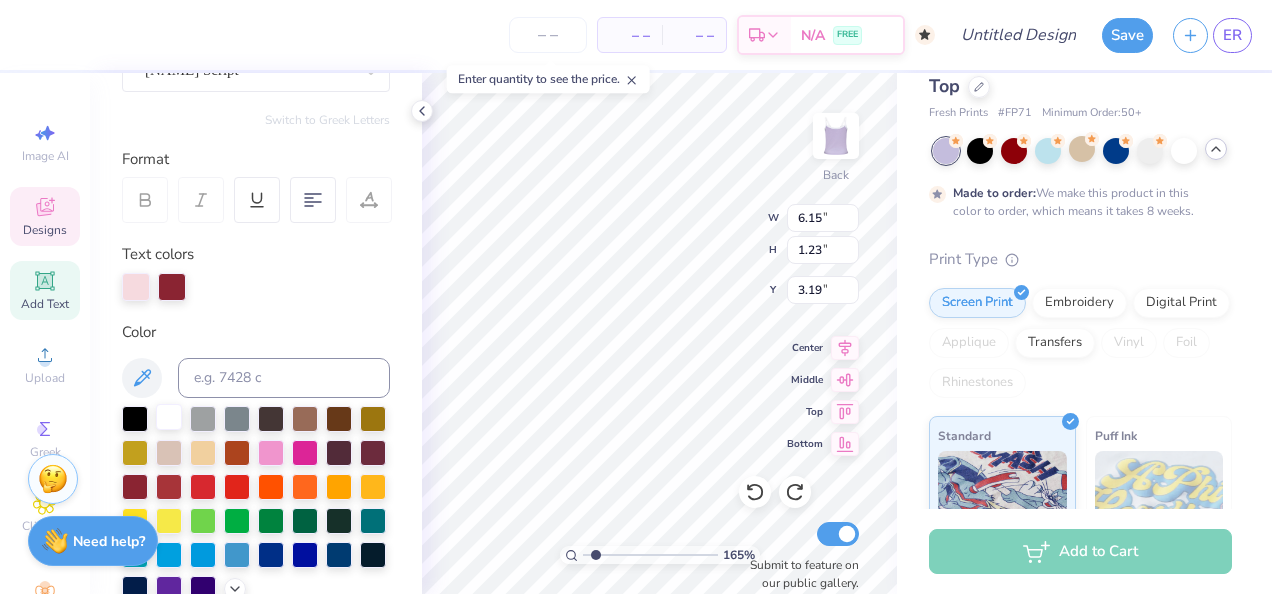click at bounding box center [169, 417] 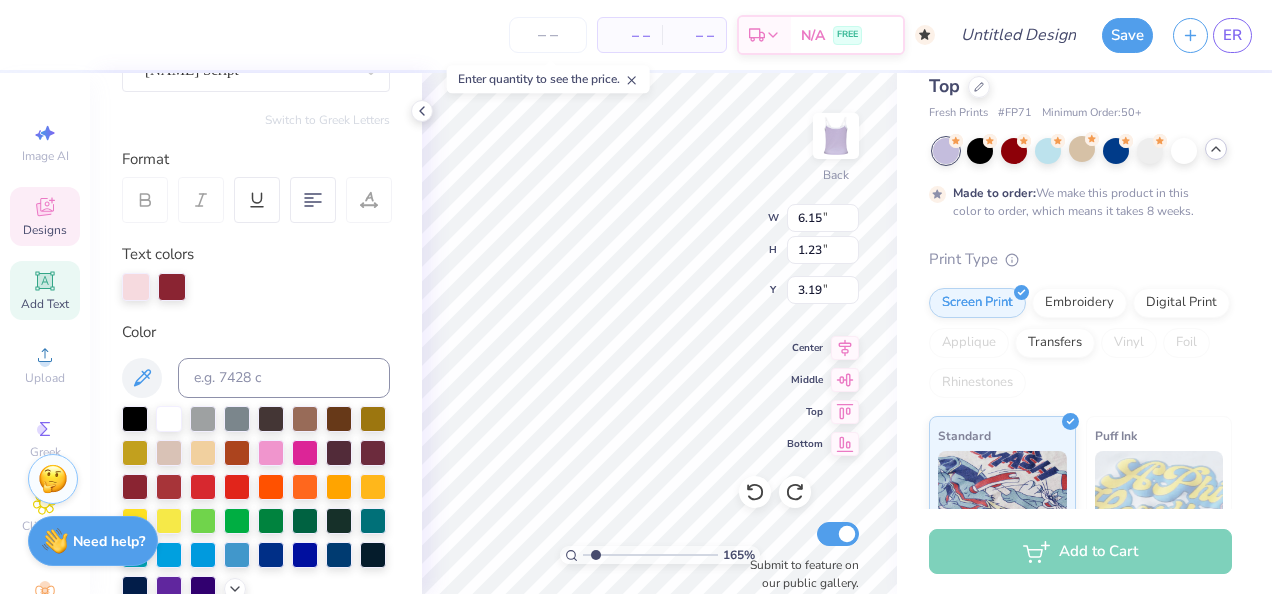 click at bounding box center [169, 419] 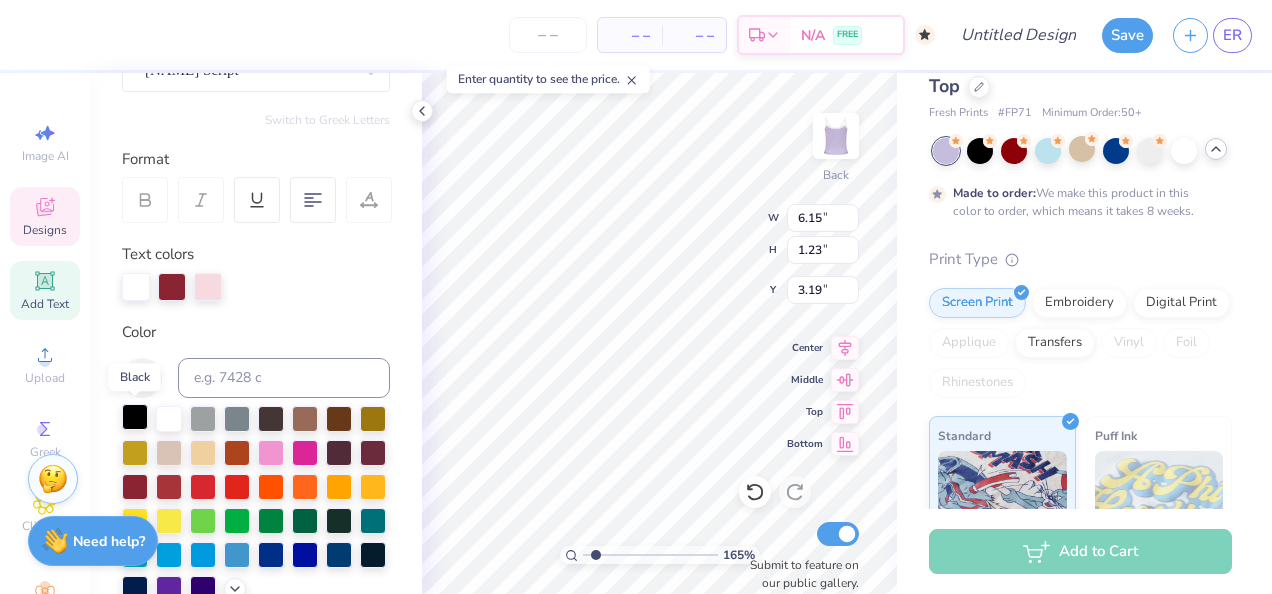 click at bounding box center [135, 417] 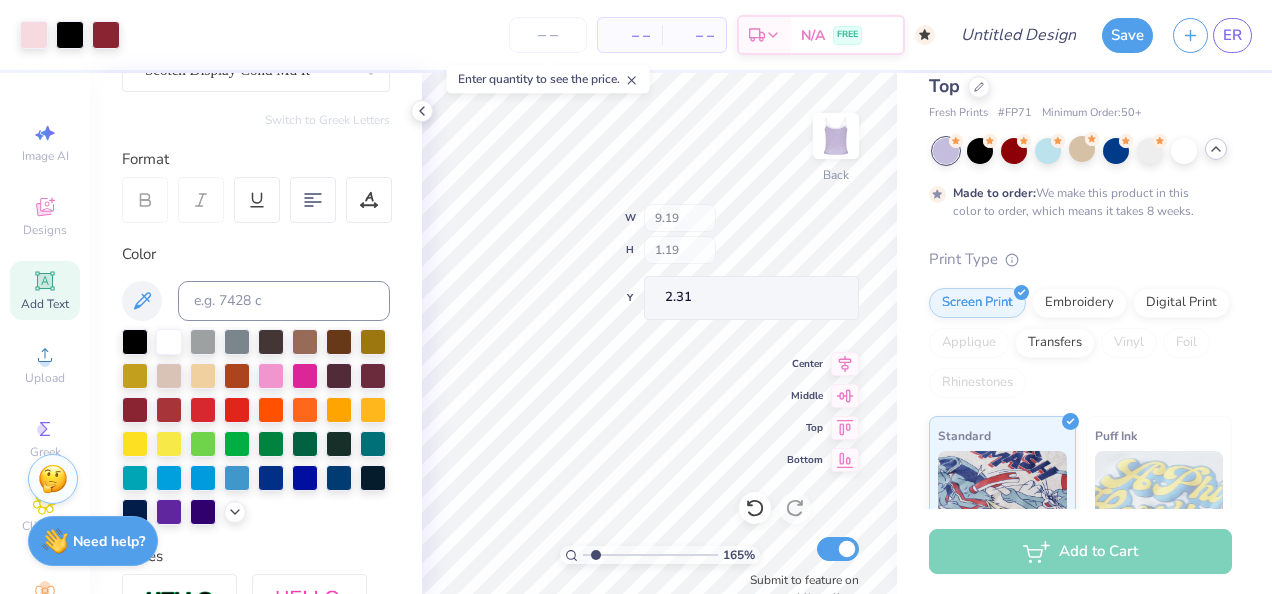 type on "1.64610280874284" 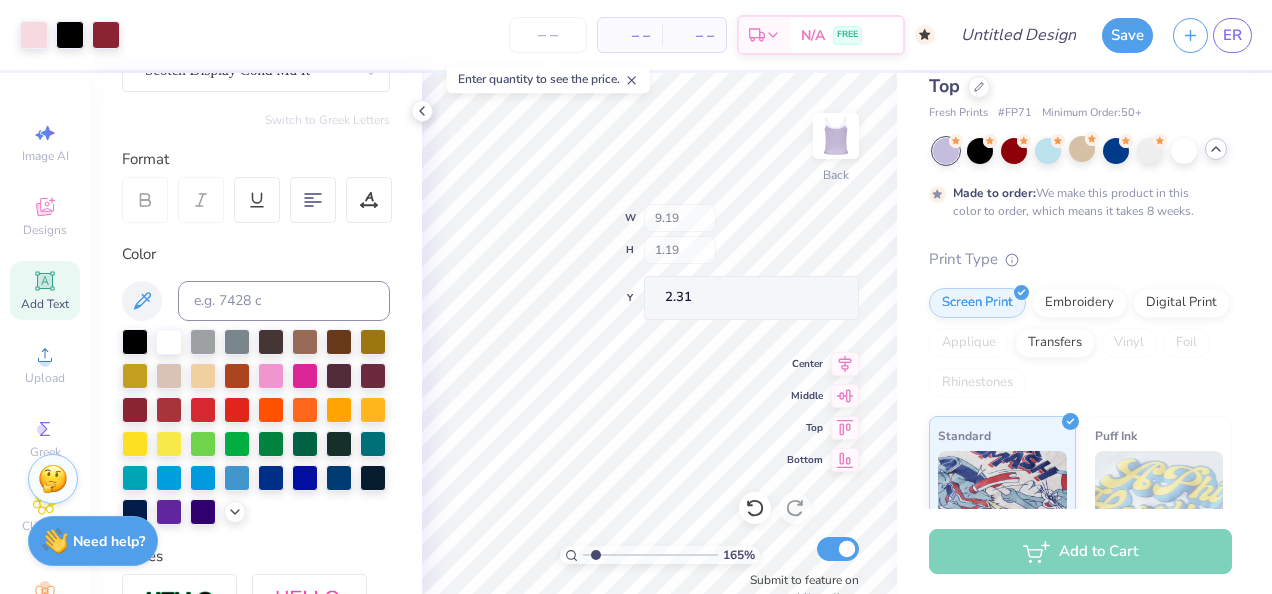 scroll, scrollTop: 208, scrollLeft: 0, axis: vertical 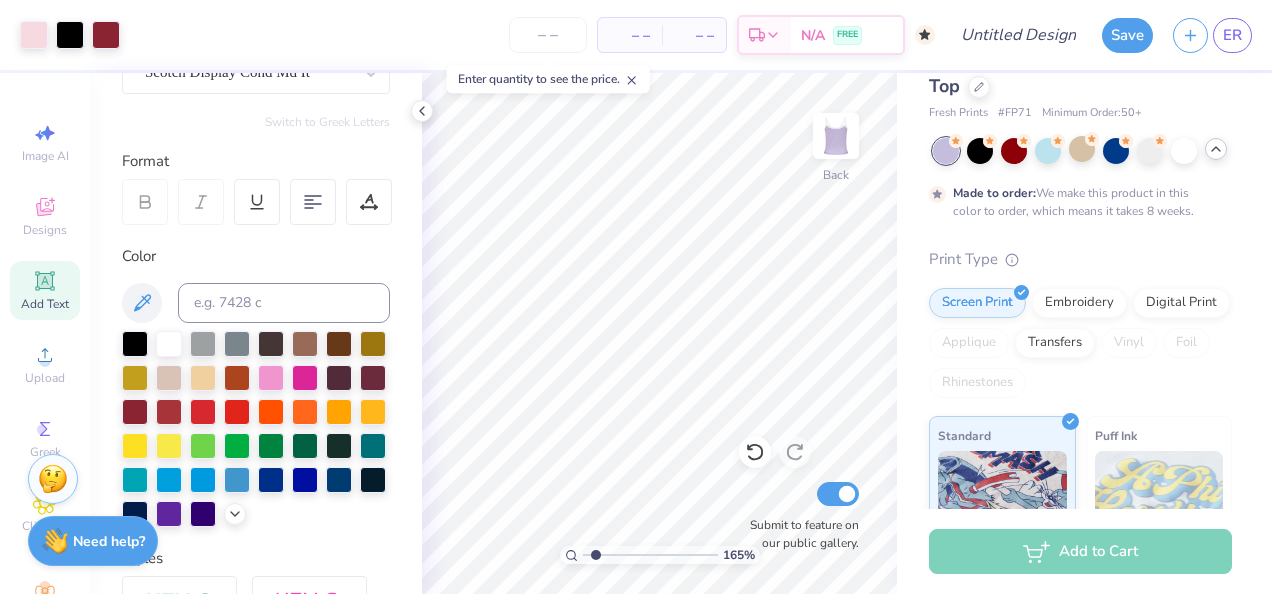 click on "Color" at bounding box center [256, 386] 